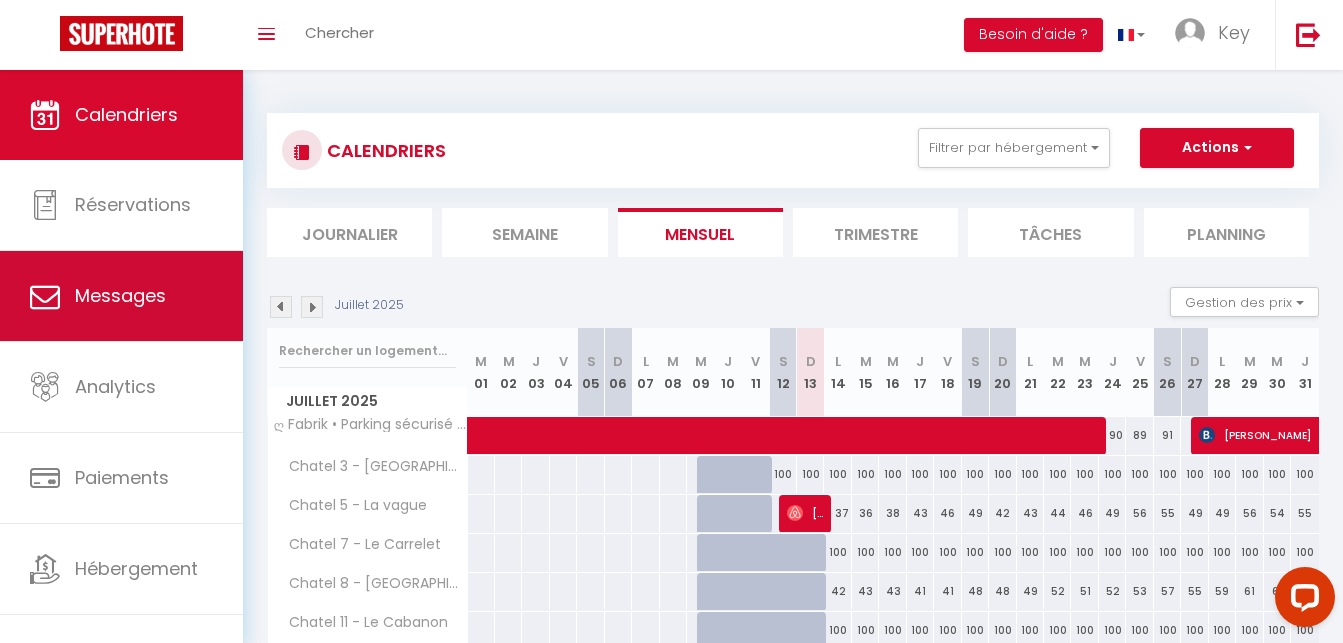 scroll, scrollTop: 0, scrollLeft: 0, axis: both 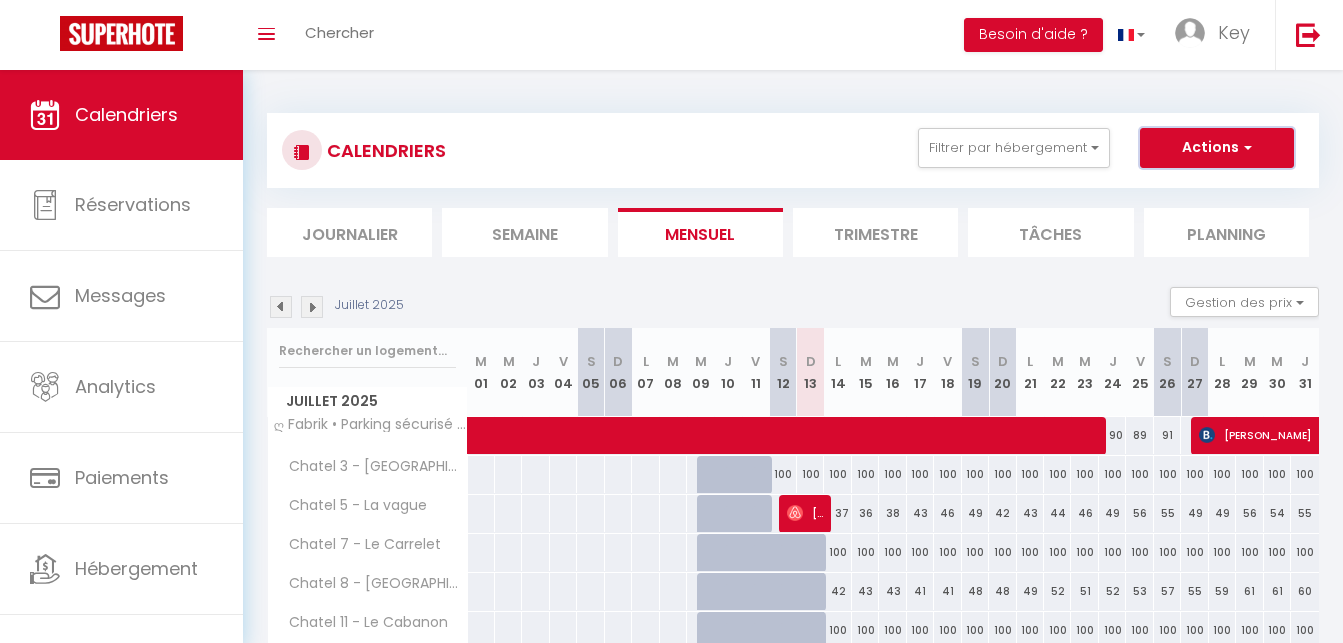 click on "Actions" at bounding box center [1217, 148] 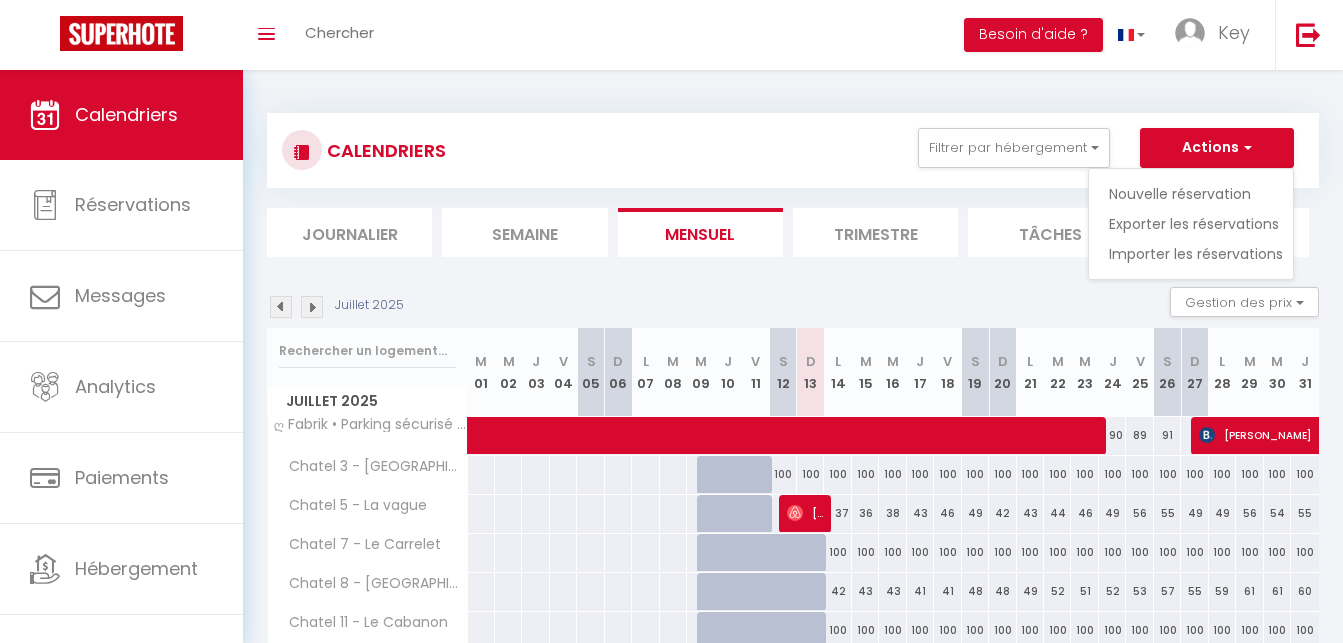 click on "Juillet 2025
Gestion des prix
Nb Nuits minimum   Règles   Disponibilité           Juillet 2025
M
01
M
02
J
03
V
04
S
05
D
06
L
07
M
08
M
09
J
10
V
11
S
12
D
13
L" at bounding box center (793, 591) 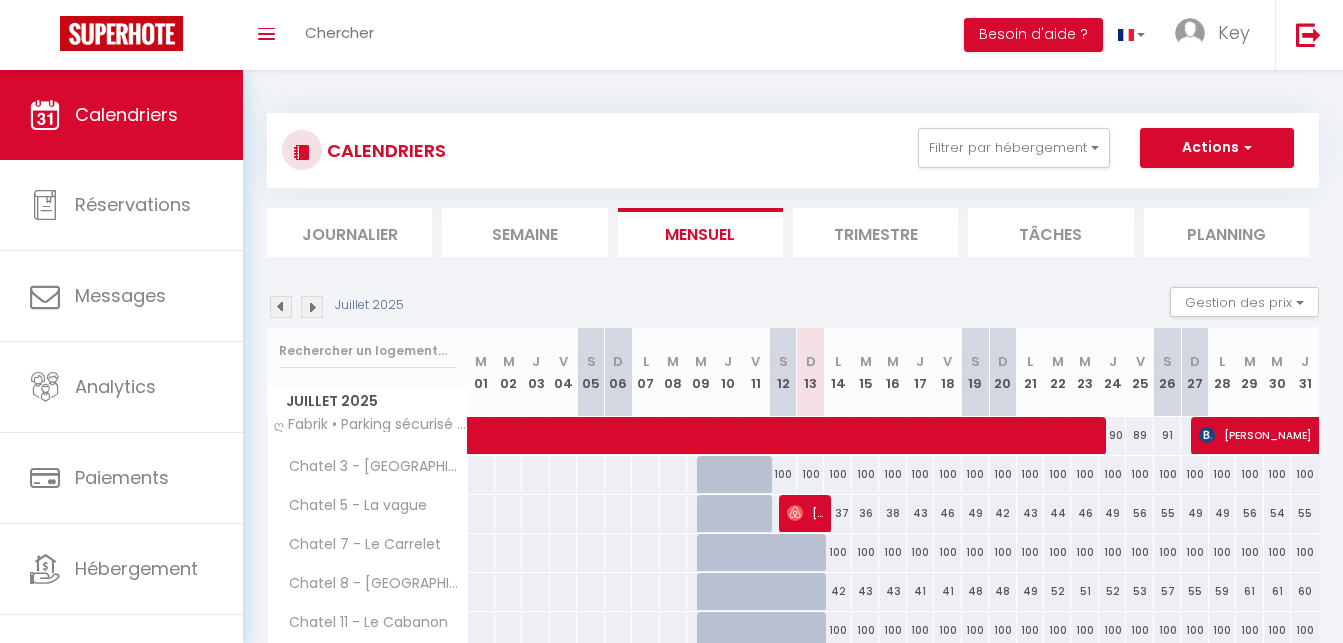 click on "Journalier" at bounding box center (349, 232) 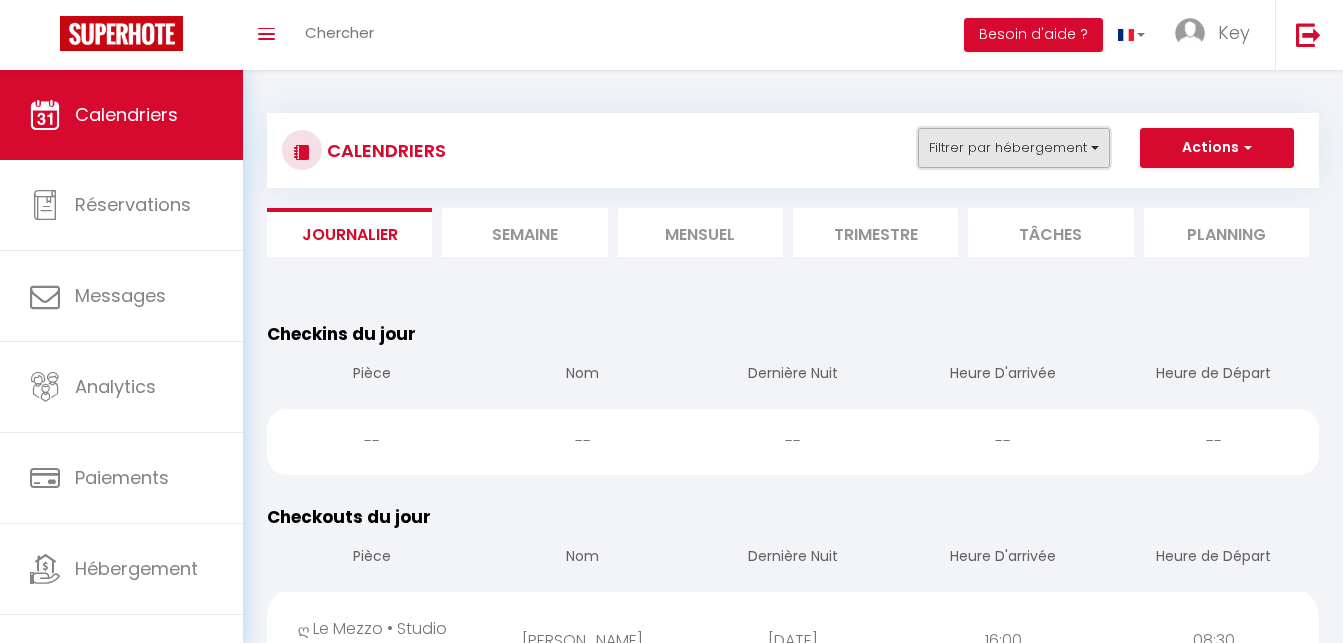 click on "Filtrer par hébergement" at bounding box center [1014, 148] 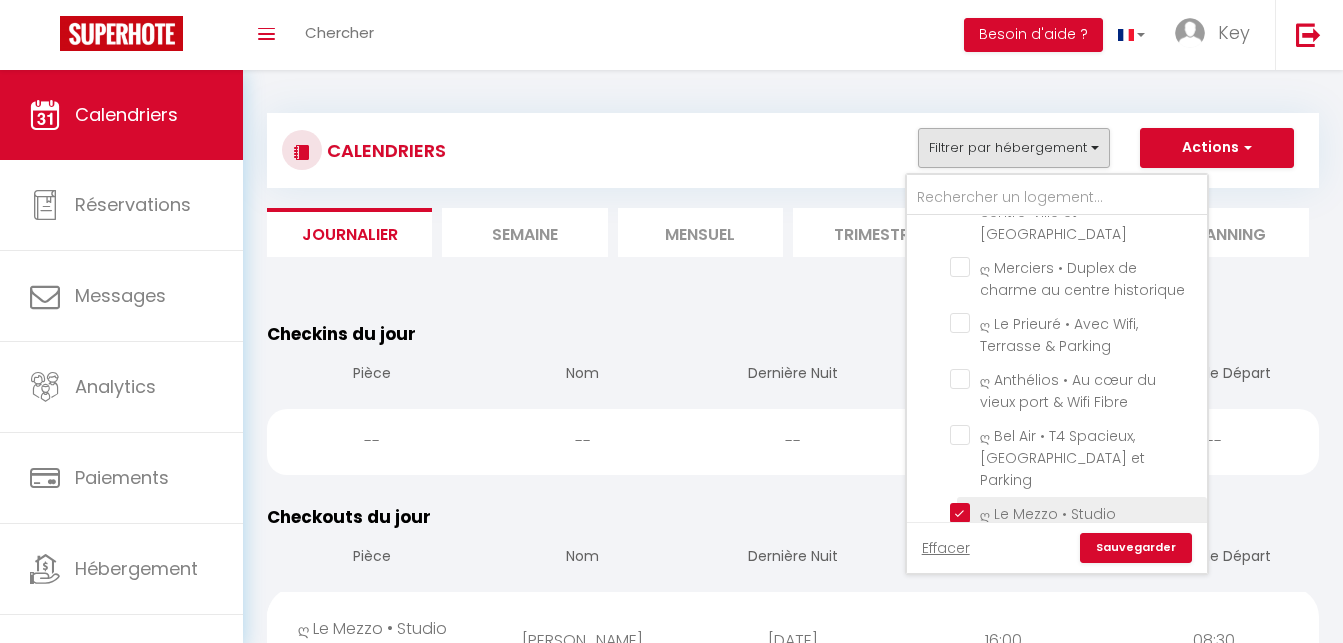 click on "ღ Le Mezzo  • Studio [GEOGRAPHIC_DATA]" at bounding box center (1075, 513) 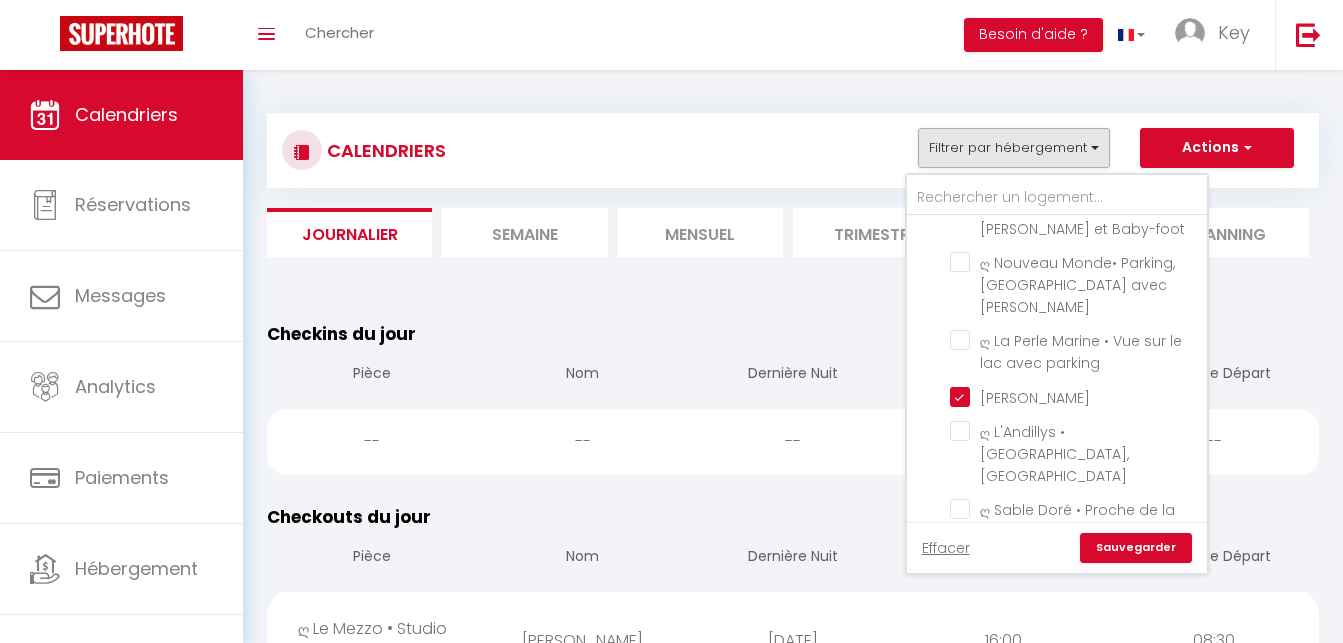 scroll, scrollTop: 2280, scrollLeft: 0, axis: vertical 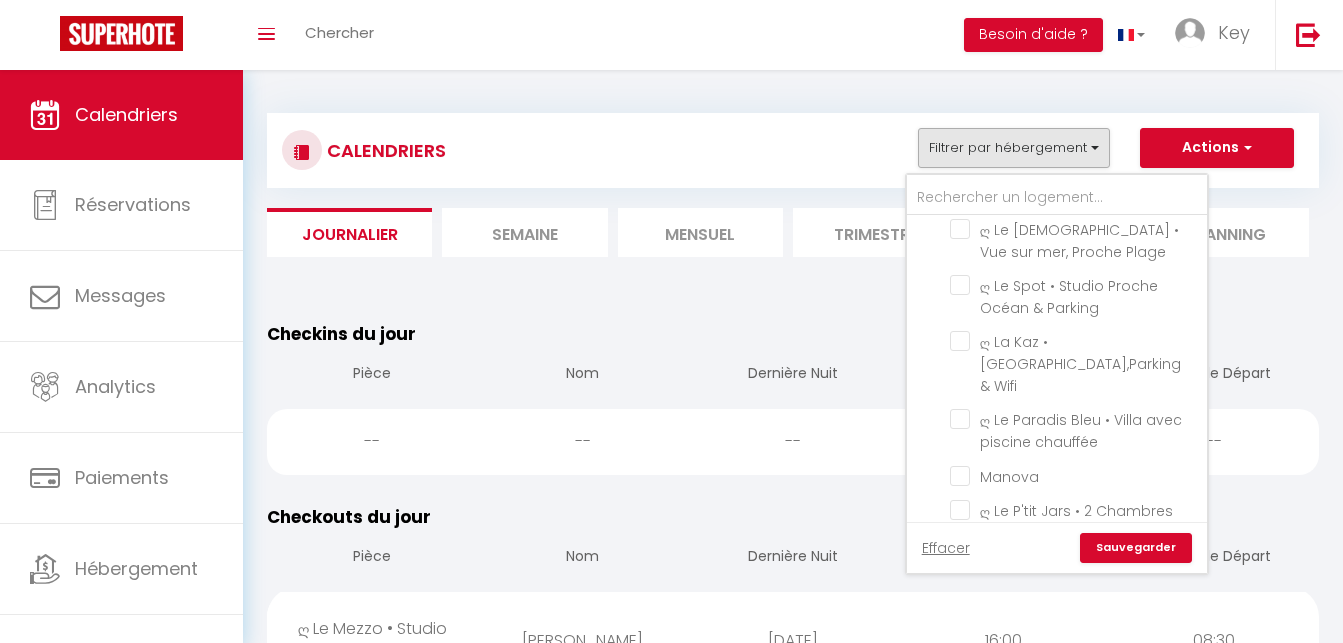 click on "[PERSON_NAME]" at bounding box center (1075, 756) 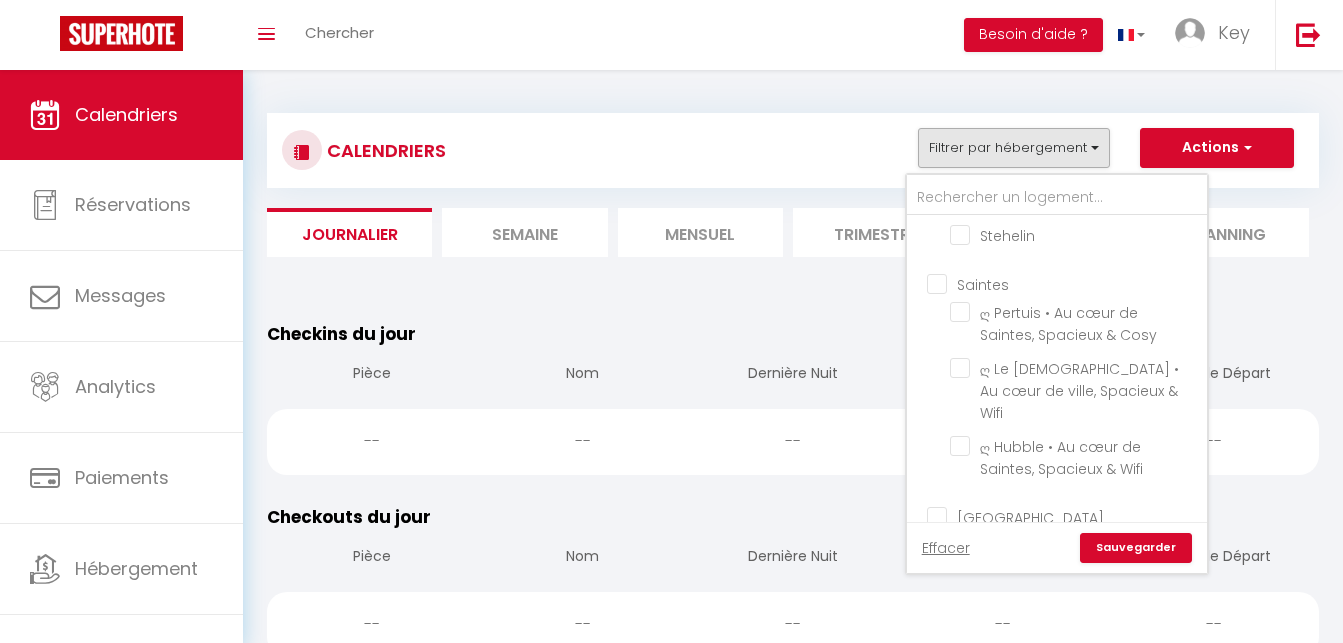 scroll, scrollTop: 5530, scrollLeft: 0, axis: vertical 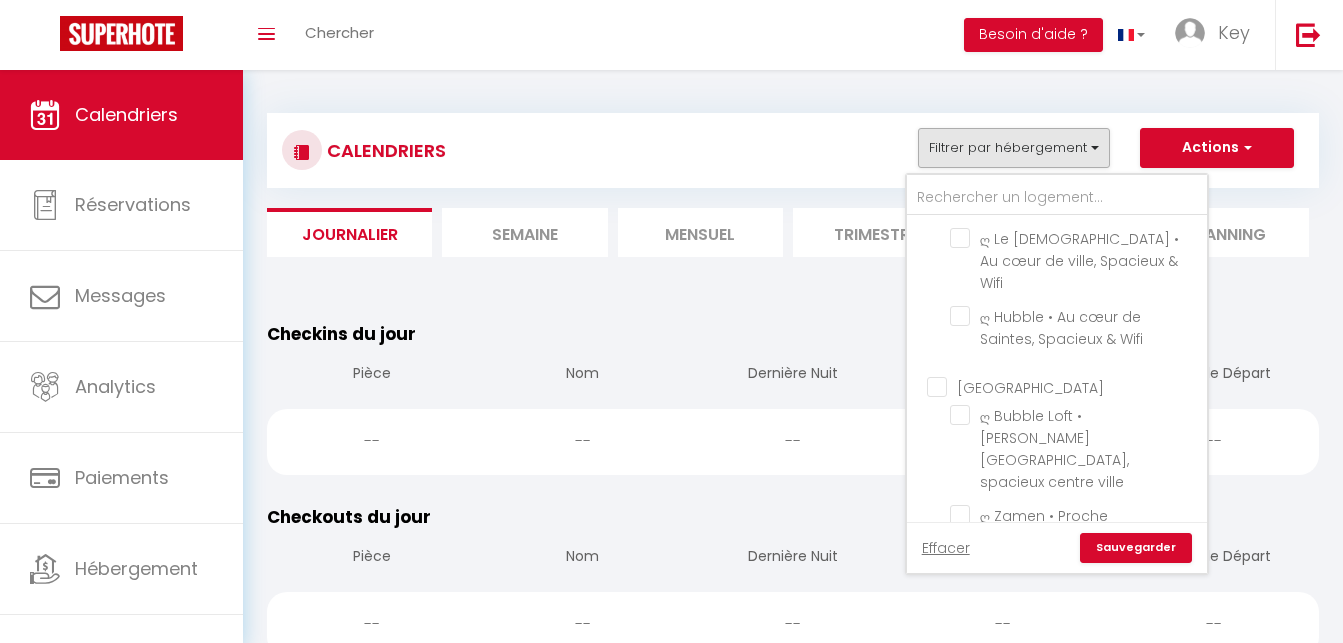 click on "Sauvegarder" at bounding box center [1136, 548] 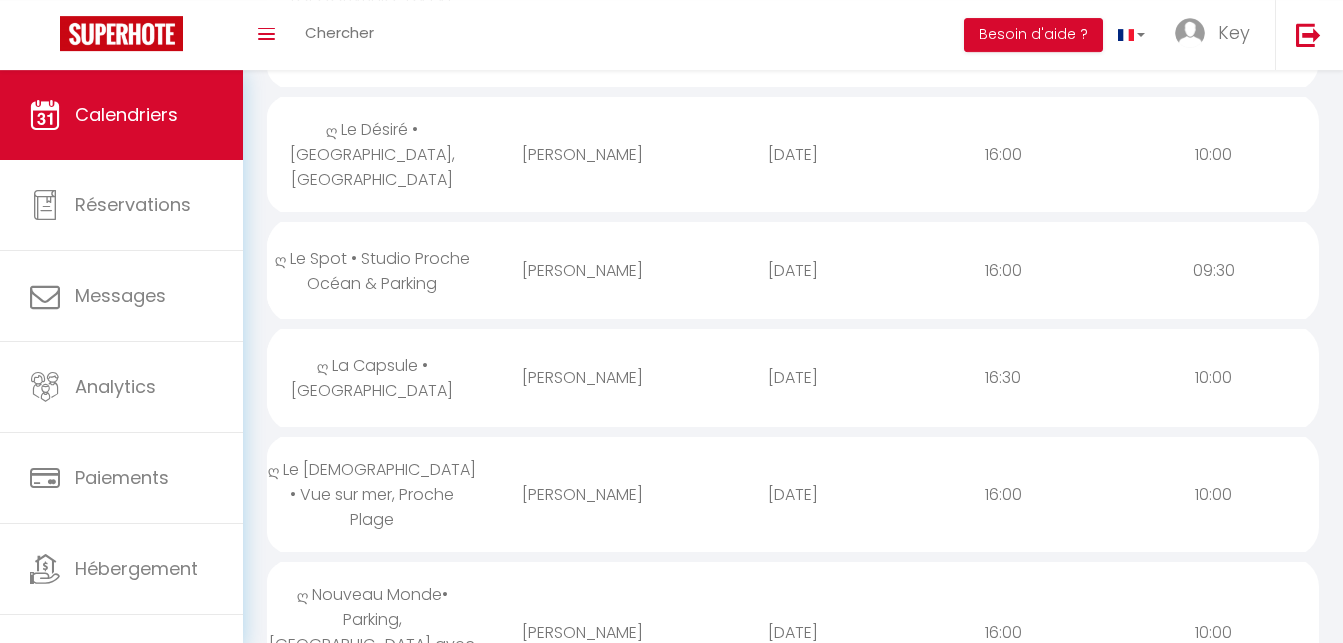 scroll, scrollTop: 306, scrollLeft: 0, axis: vertical 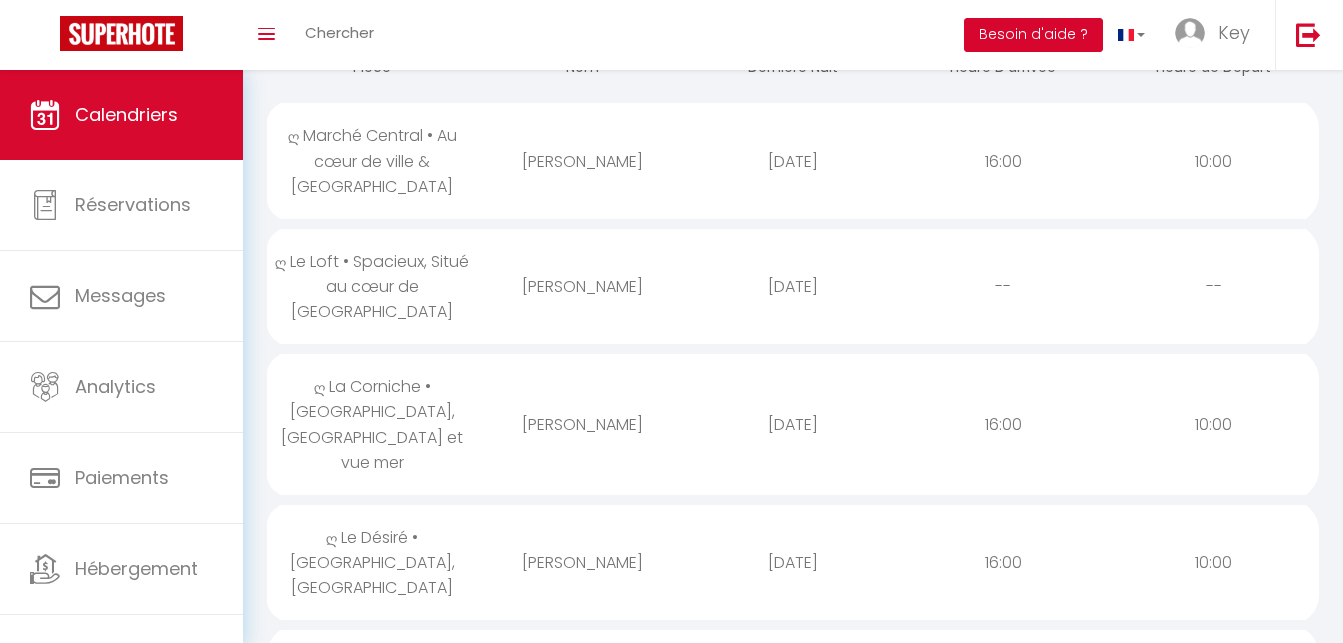 click on "Besoin d'aide ?" at bounding box center [1033, 35] 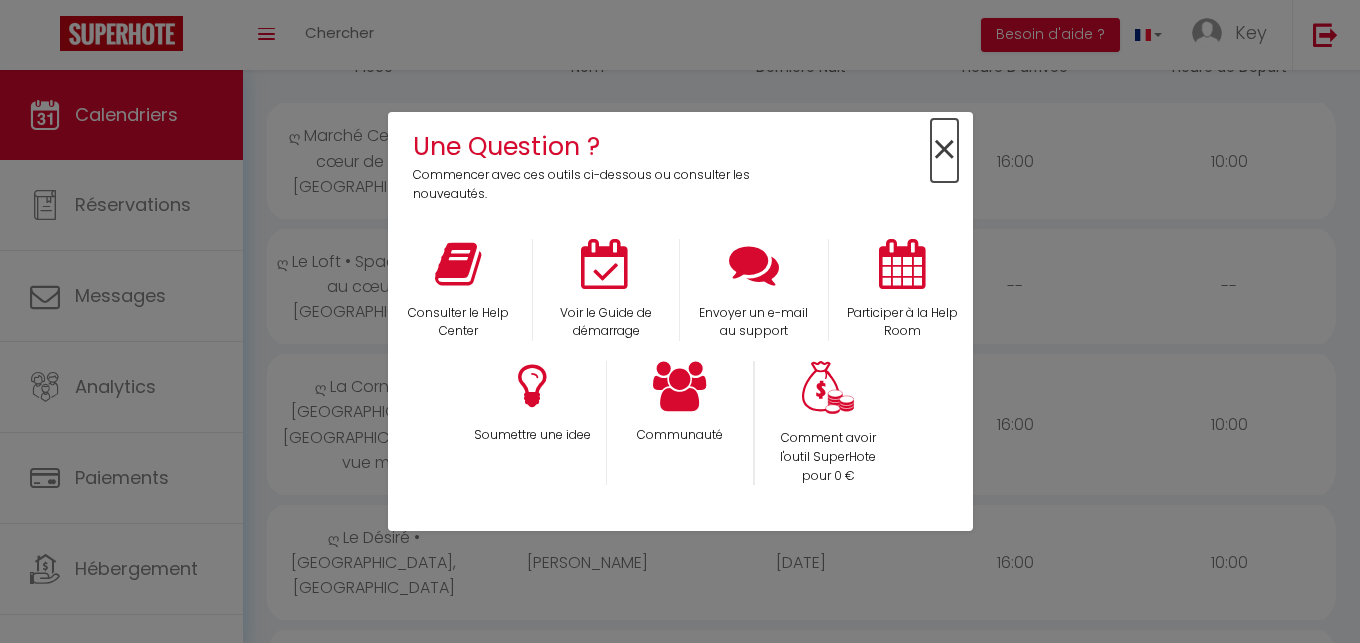 click on "×" at bounding box center (944, 150) 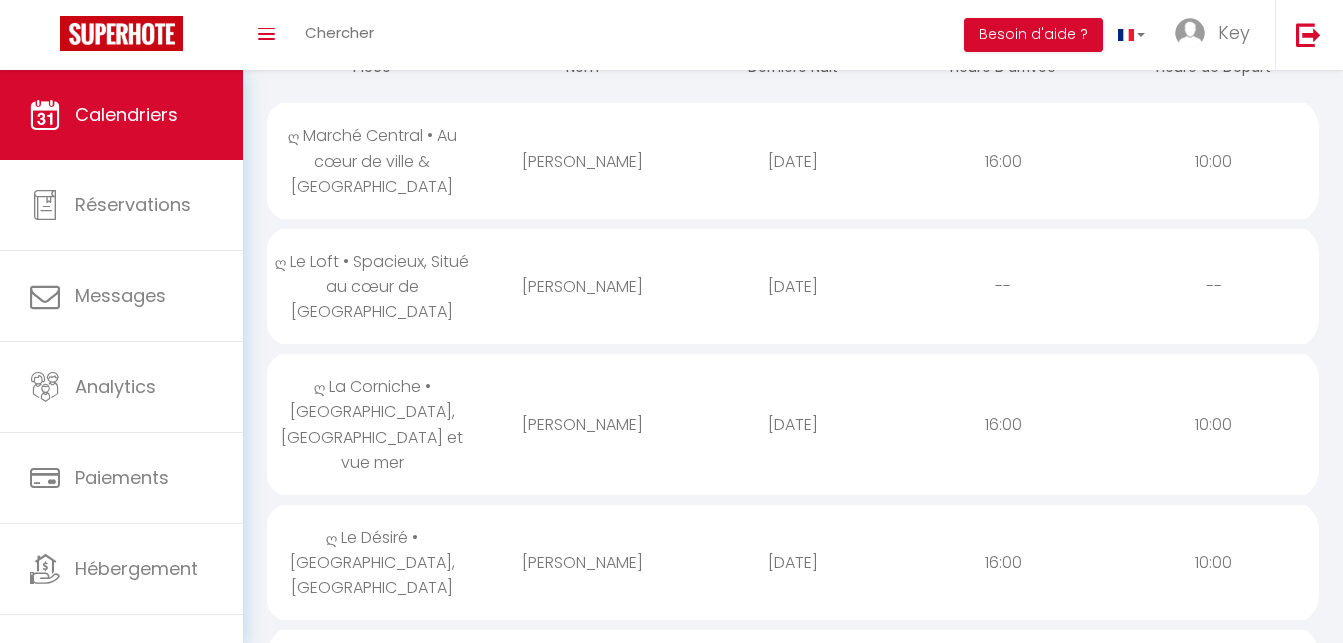 scroll, scrollTop: 0, scrollLeft: 0, axis: both 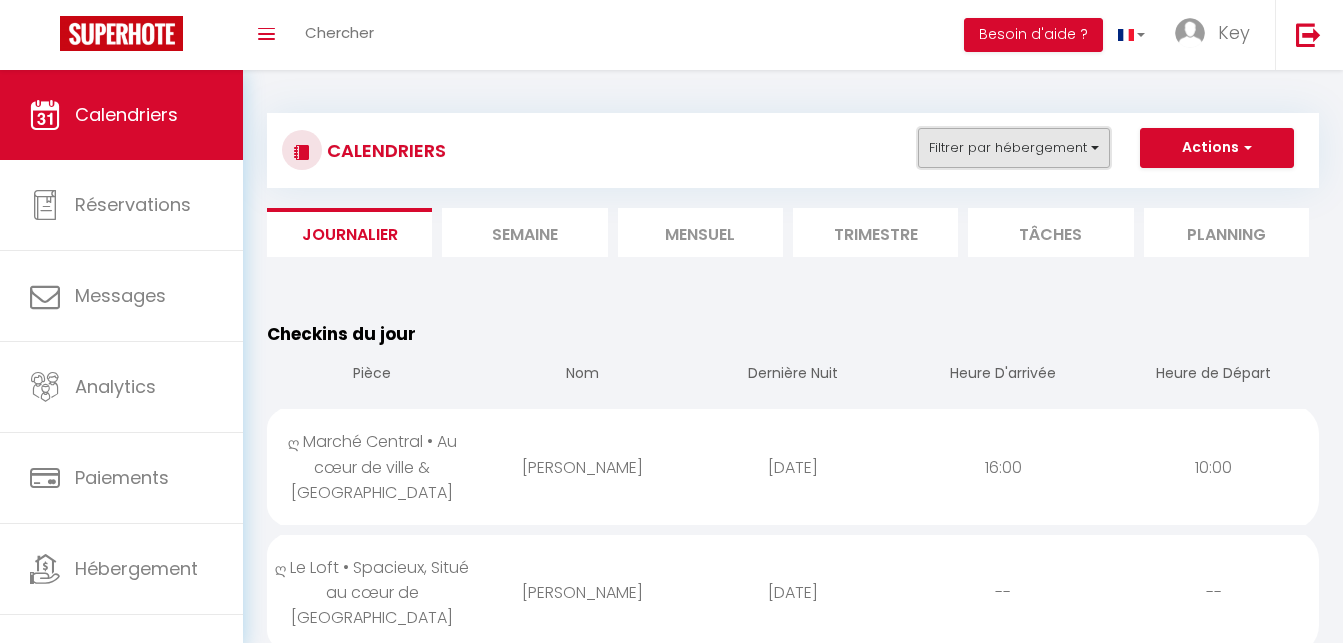click on "Filtrer par hébergement" at bounding box center [1014, 148] 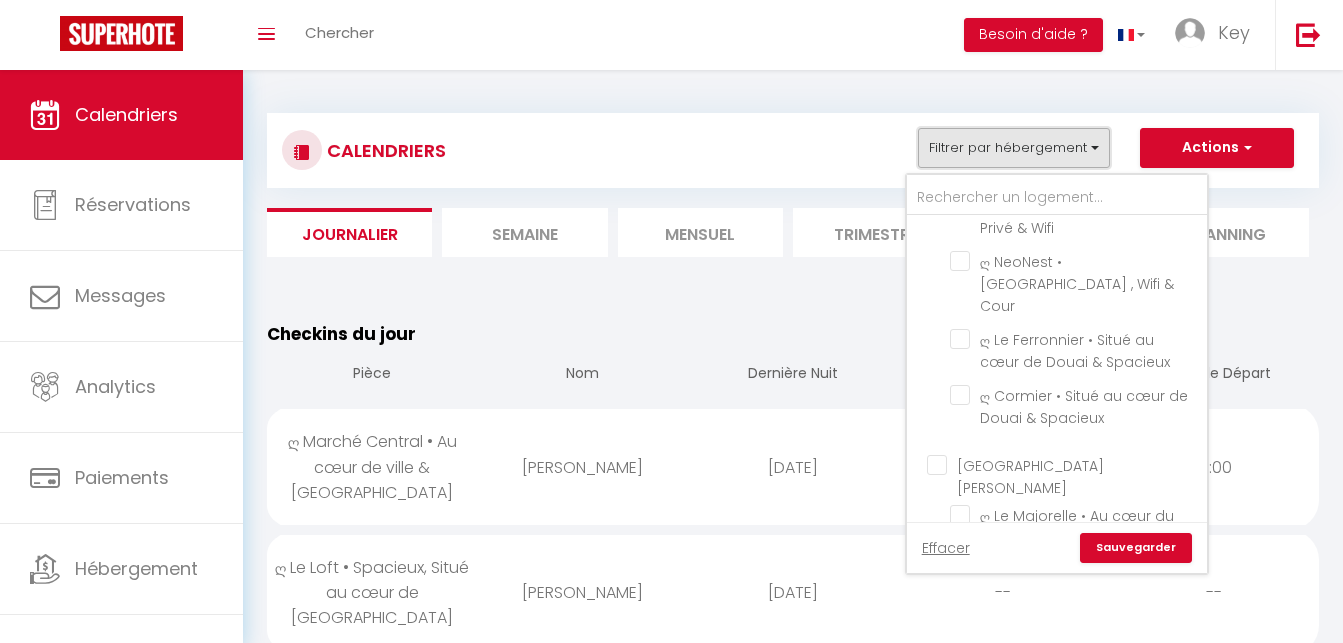 scroll, scrollTop: 0, scrollLeft: 0, axis: both 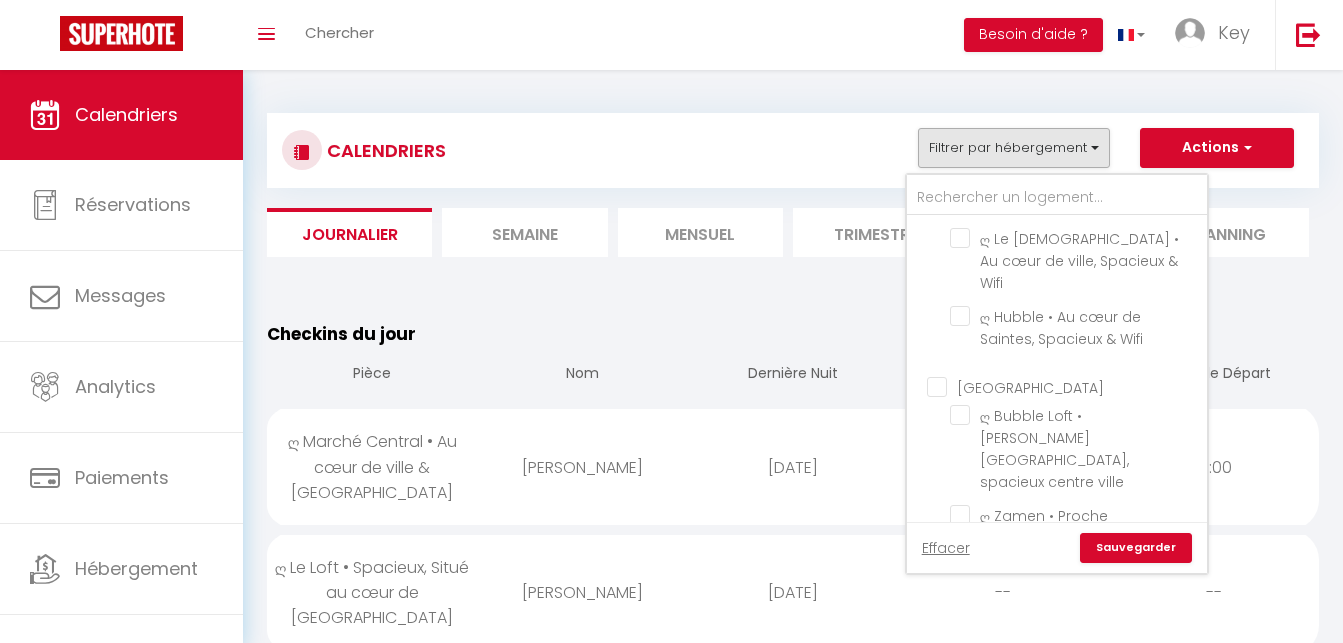 click on "[PERSON_NAME]" at bounding box center [582, 467] 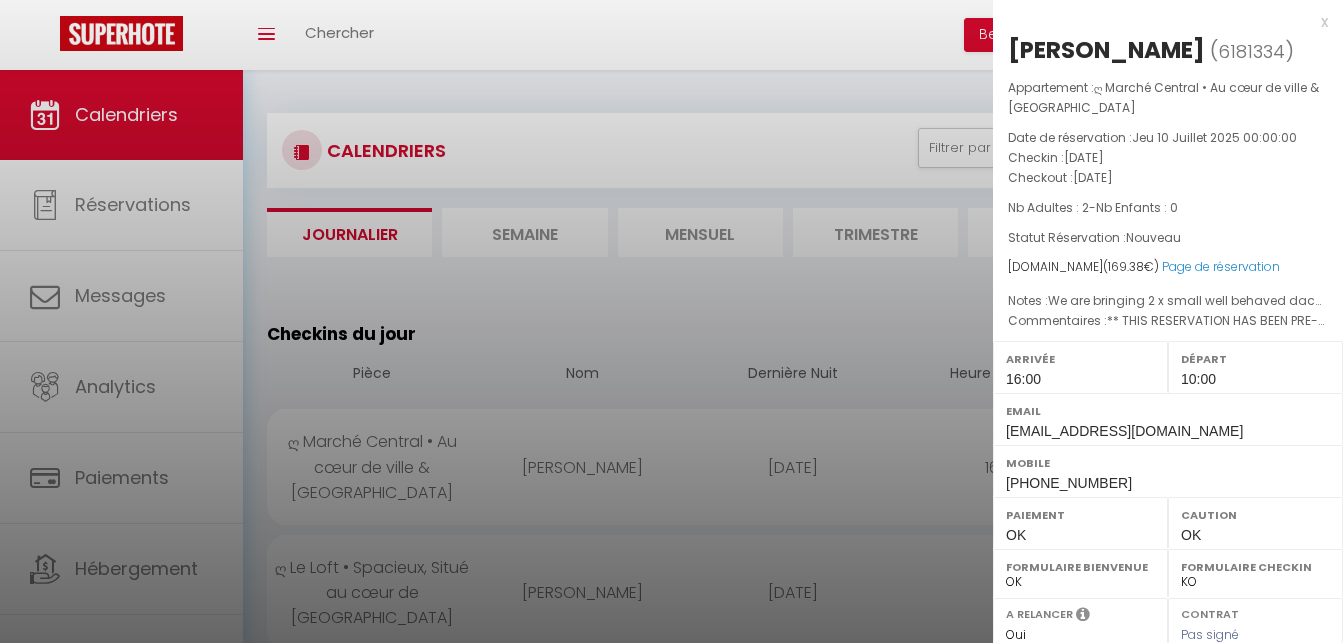 click at bounding box center [671, 321] 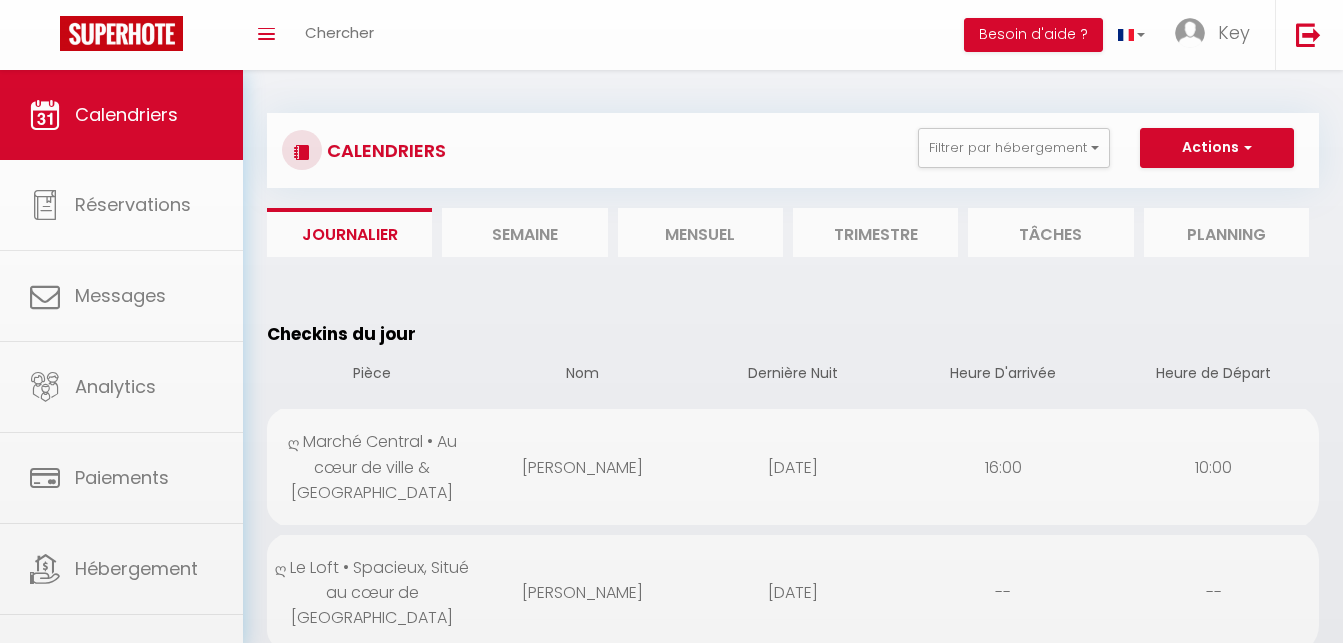 scroll, scrollTop: 204, scrollLeft: 0, axis: vertical 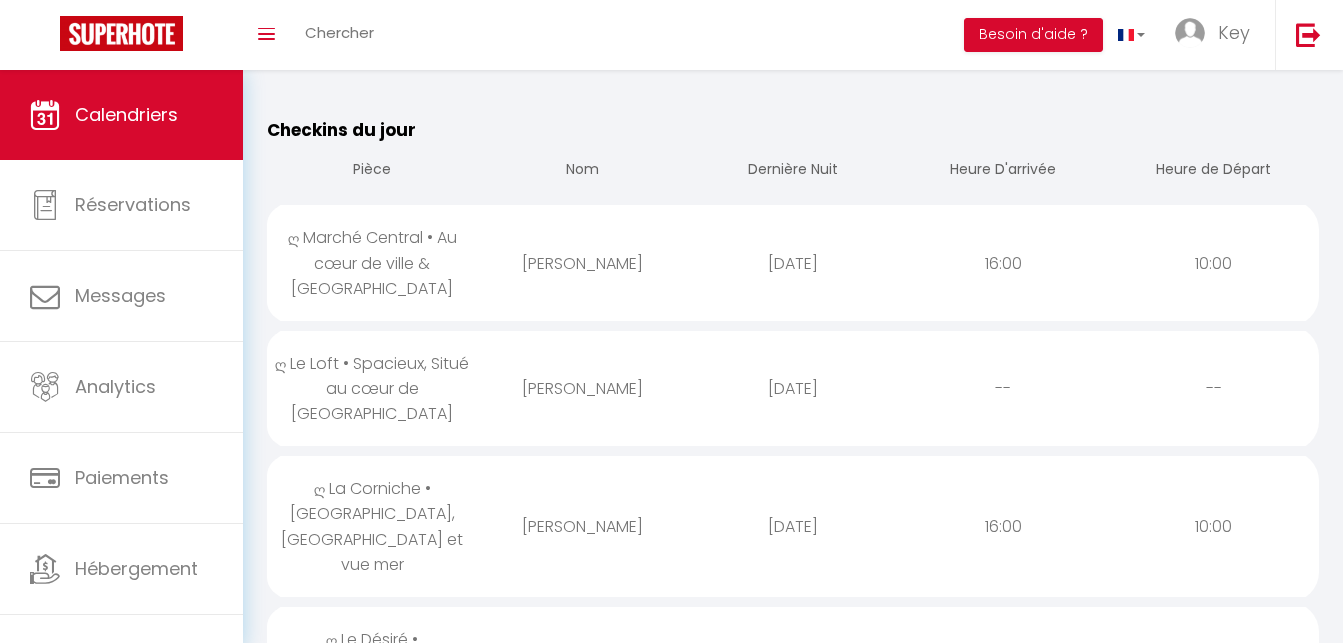 click on "ღ Le Loft • Spacieux, Situé au cœur de [GEOGRAPHIC_DATA]" at bounding box center [372, 388] 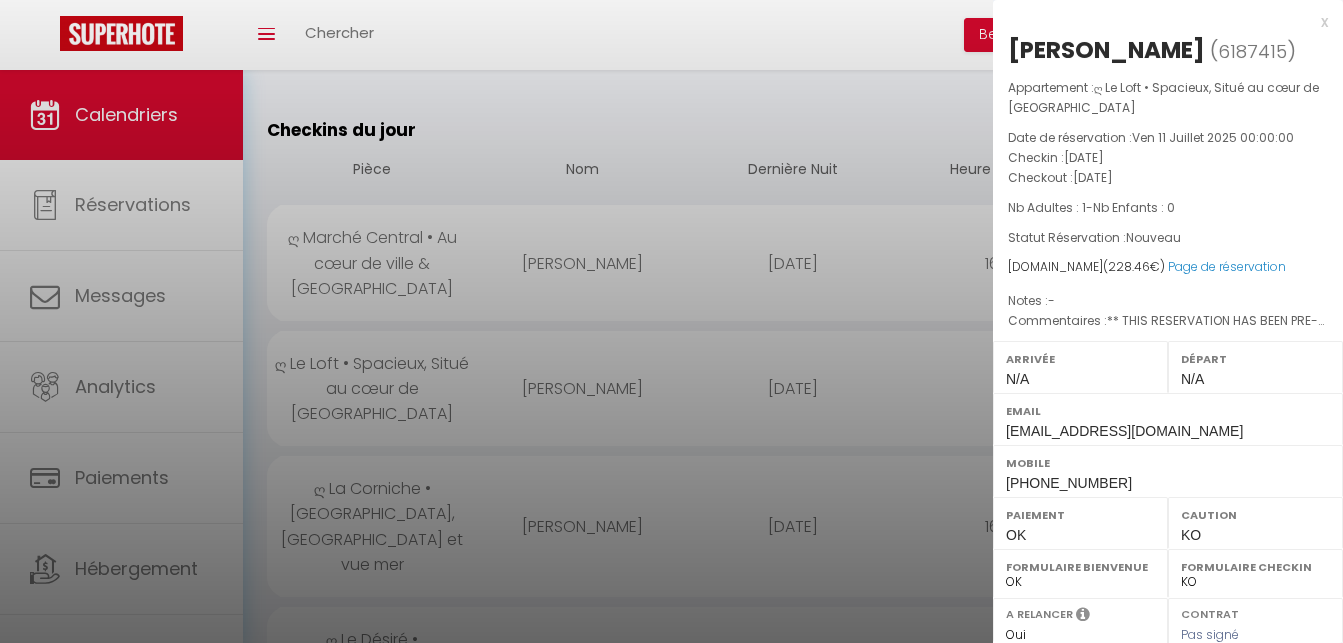 click on "[PERSON_NAME]" at bounding box center (1106, 50) 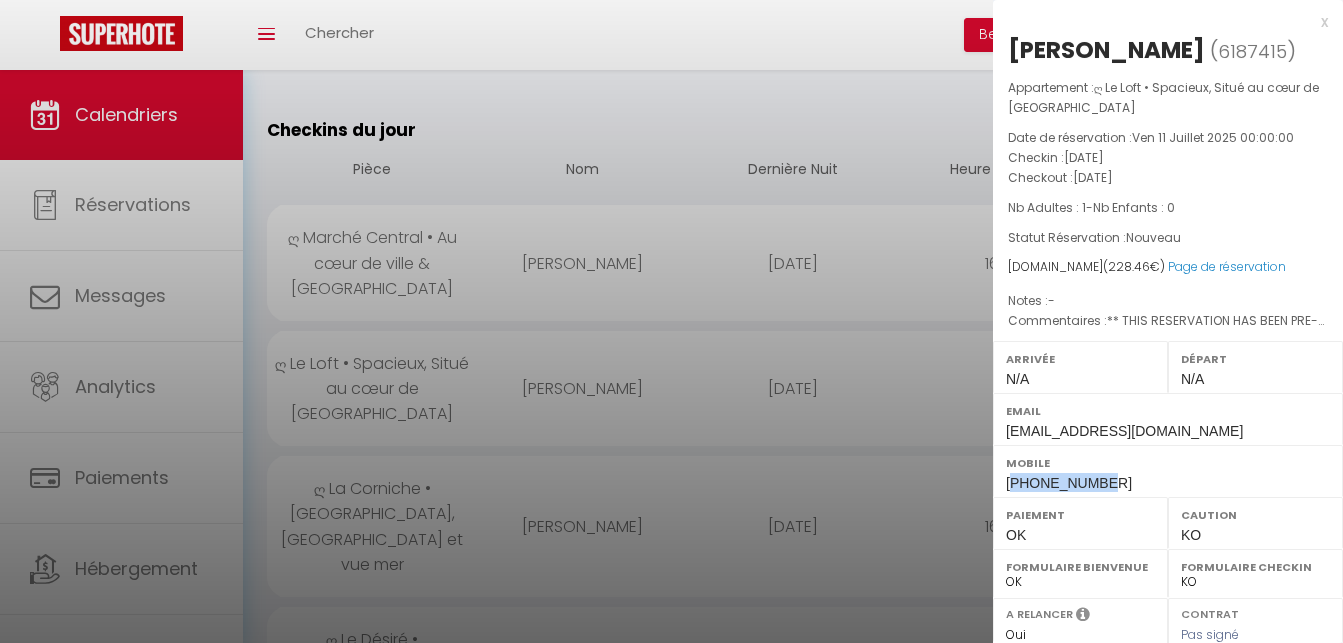 click on "[PHONE_NUMBER]" at bounding box center (1069, 483) 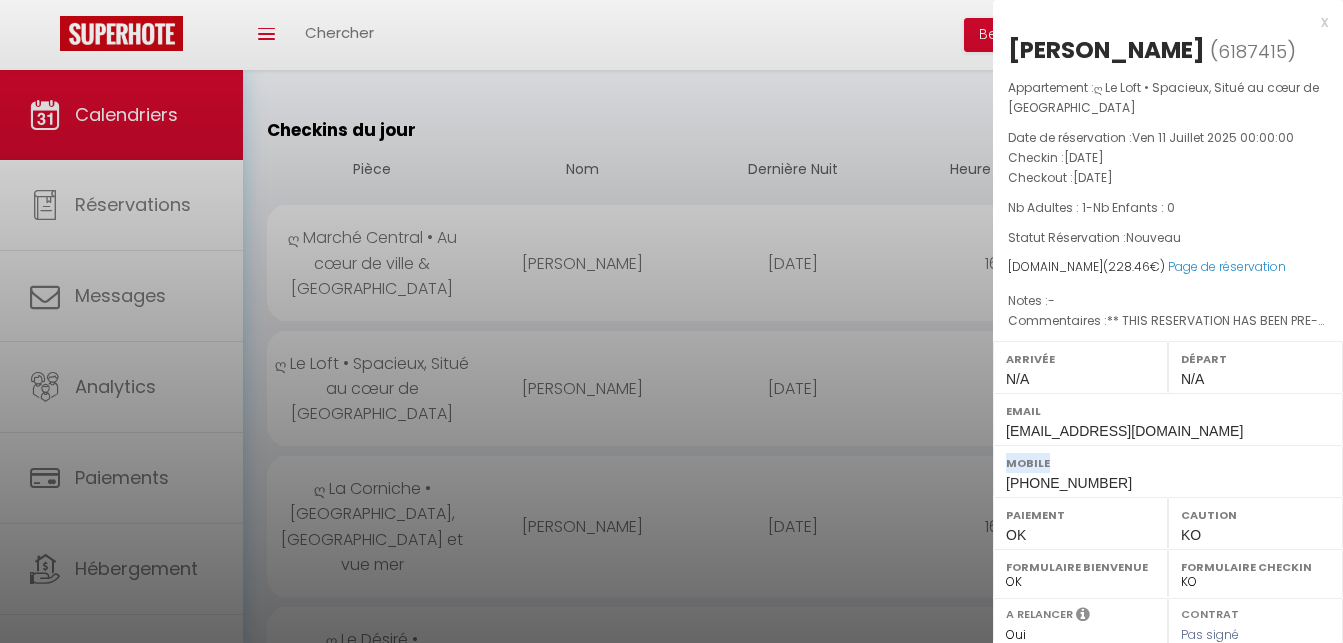 click on "[PHONE_NUMBER]" at bounding box center [1069, 483] 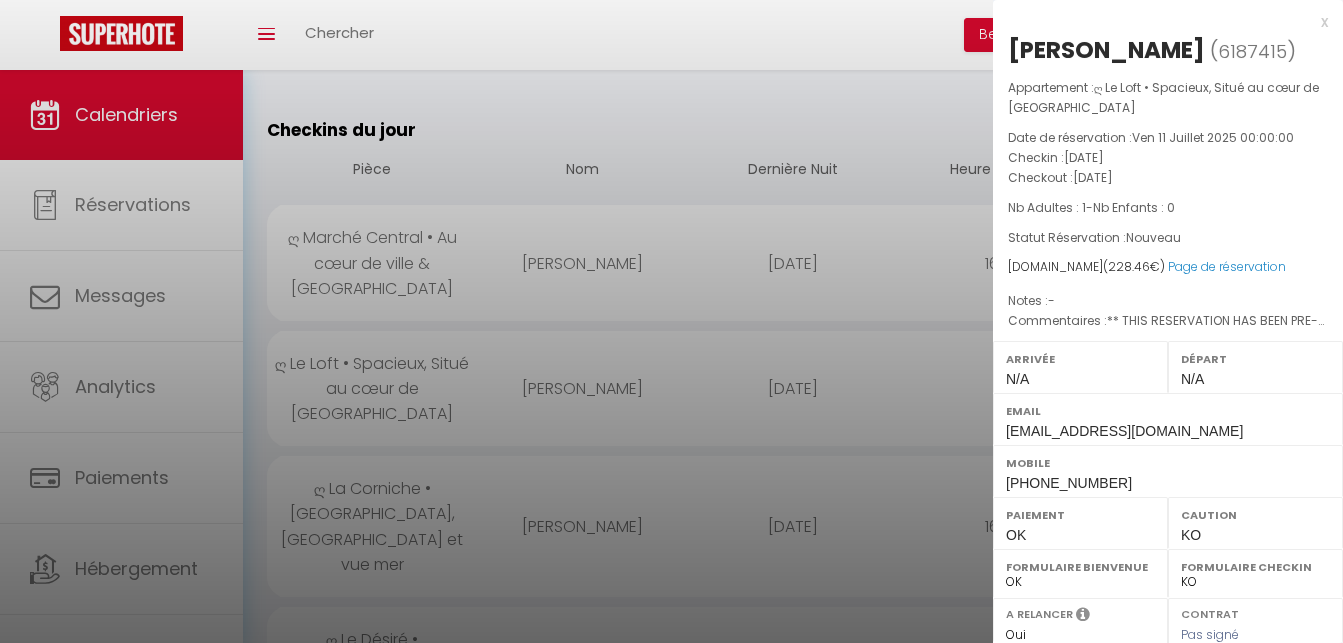 click at bounding box center (671, 321) 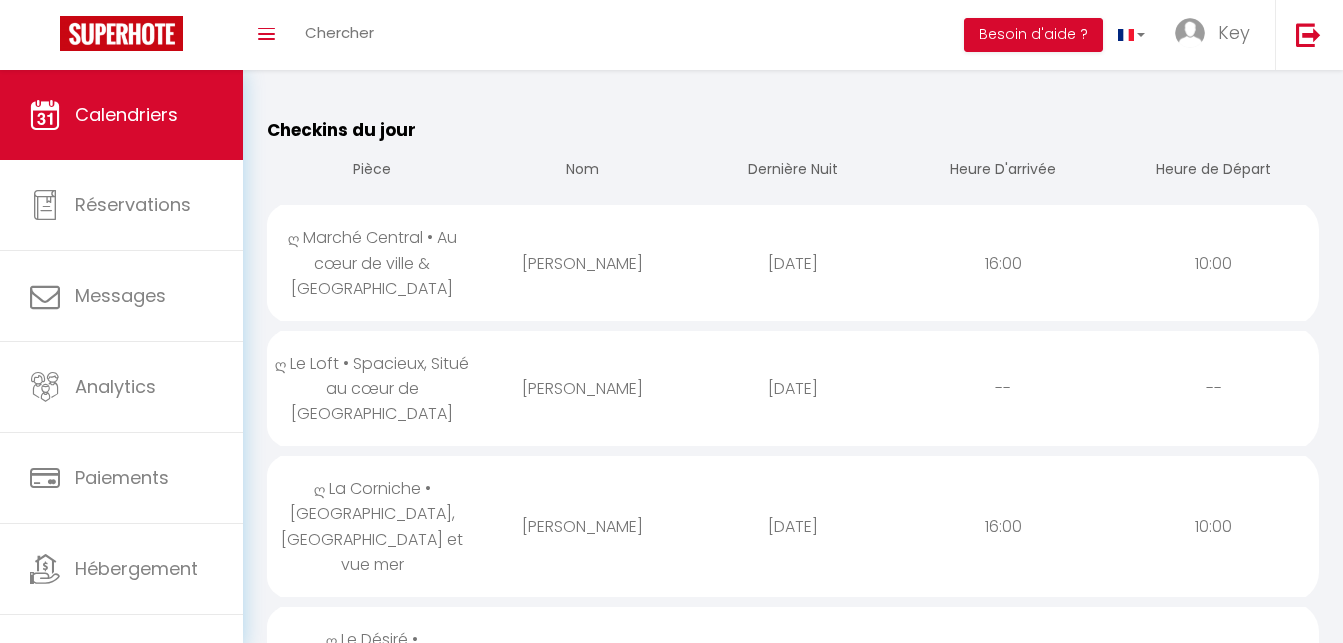 click on "[PERSON_NAME]" at bounding box center [582, 526] 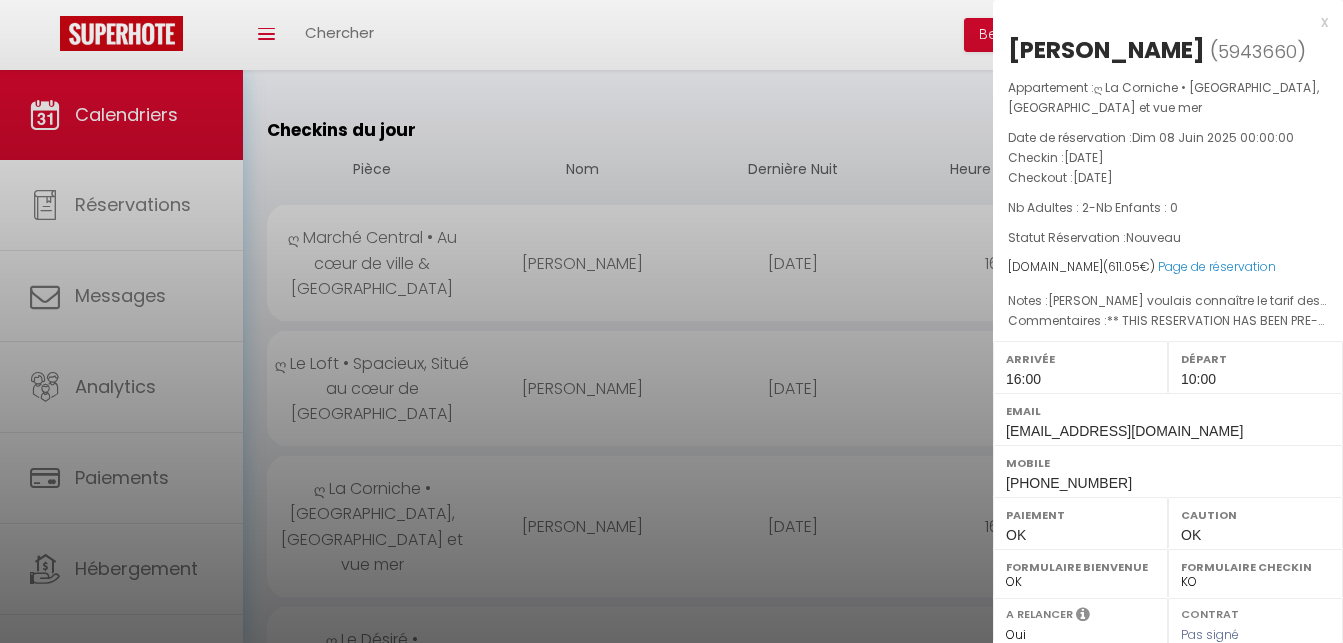 click at bounding box center [671, 321] 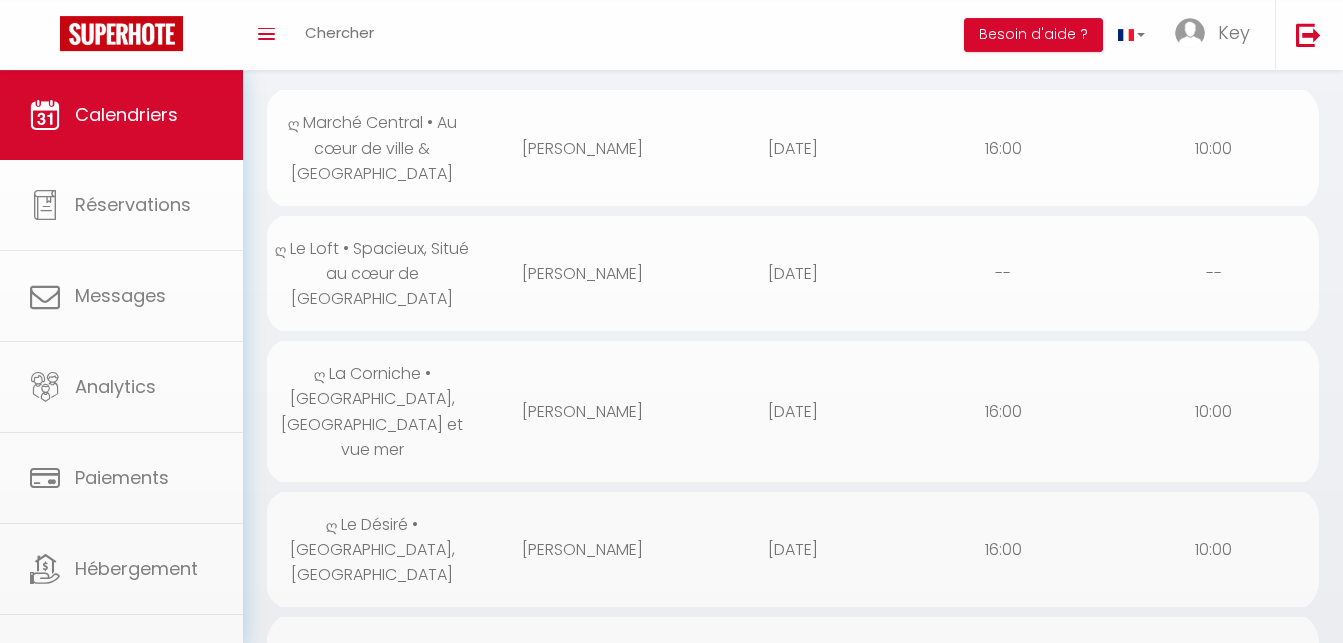scroll, scrollTop: 408, scrollLeft: 0, axis: vertical 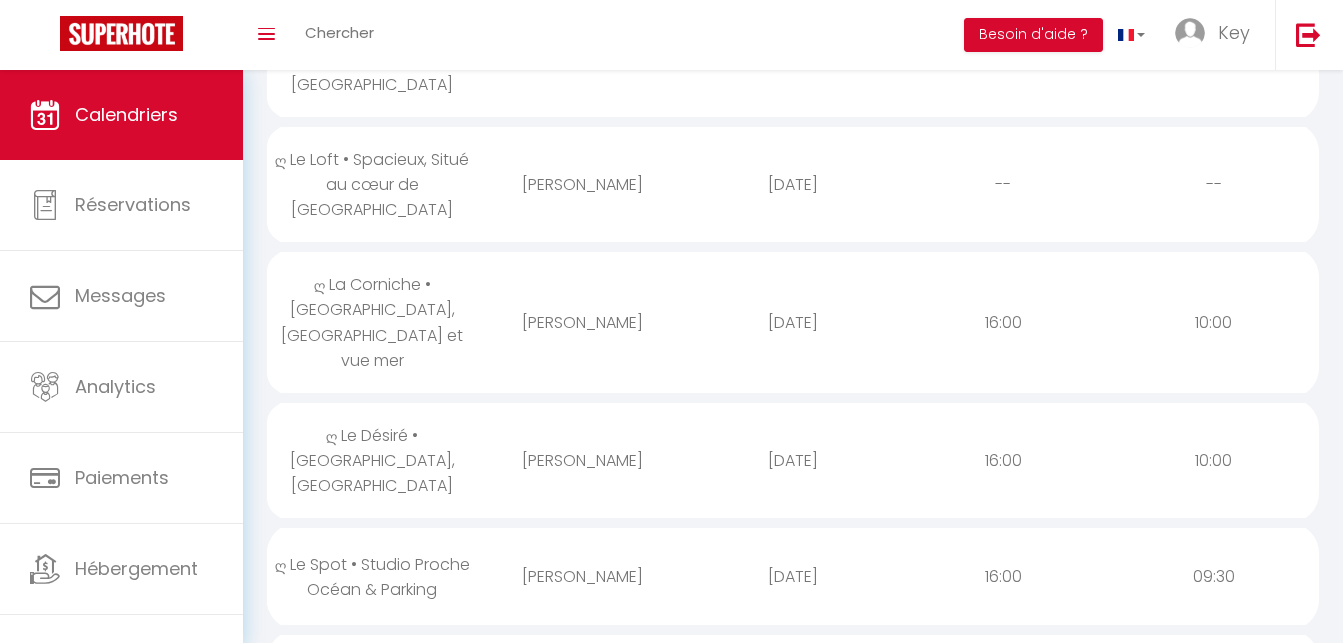 click on "[PERSON_NAME]" at bounding box center [582, 460] 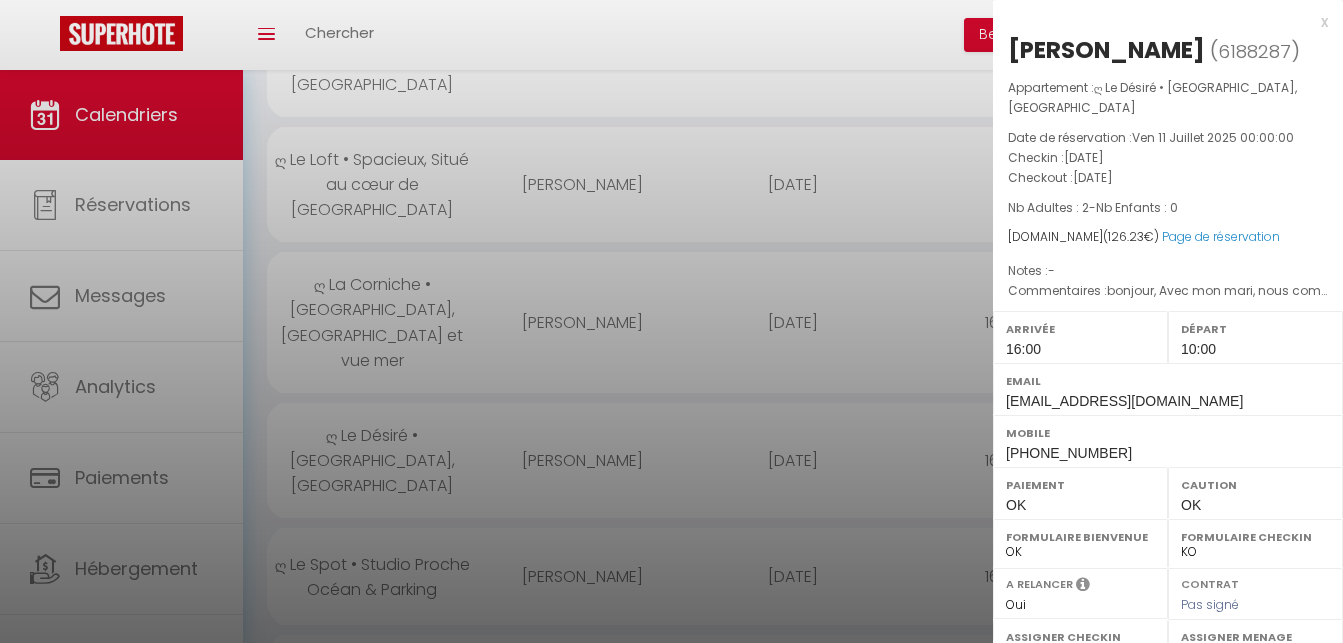 click at bounding box center (671, 321) 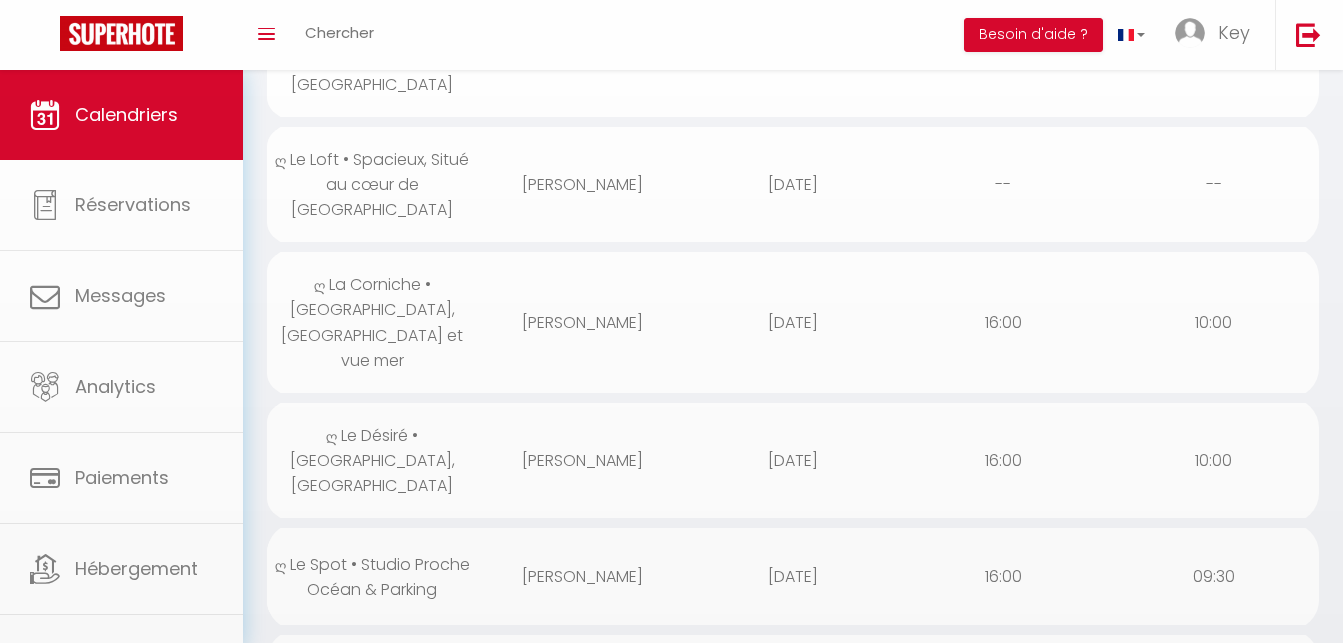 scroll, scrollTop: 510, scrollLeft: 0, axis: vertical 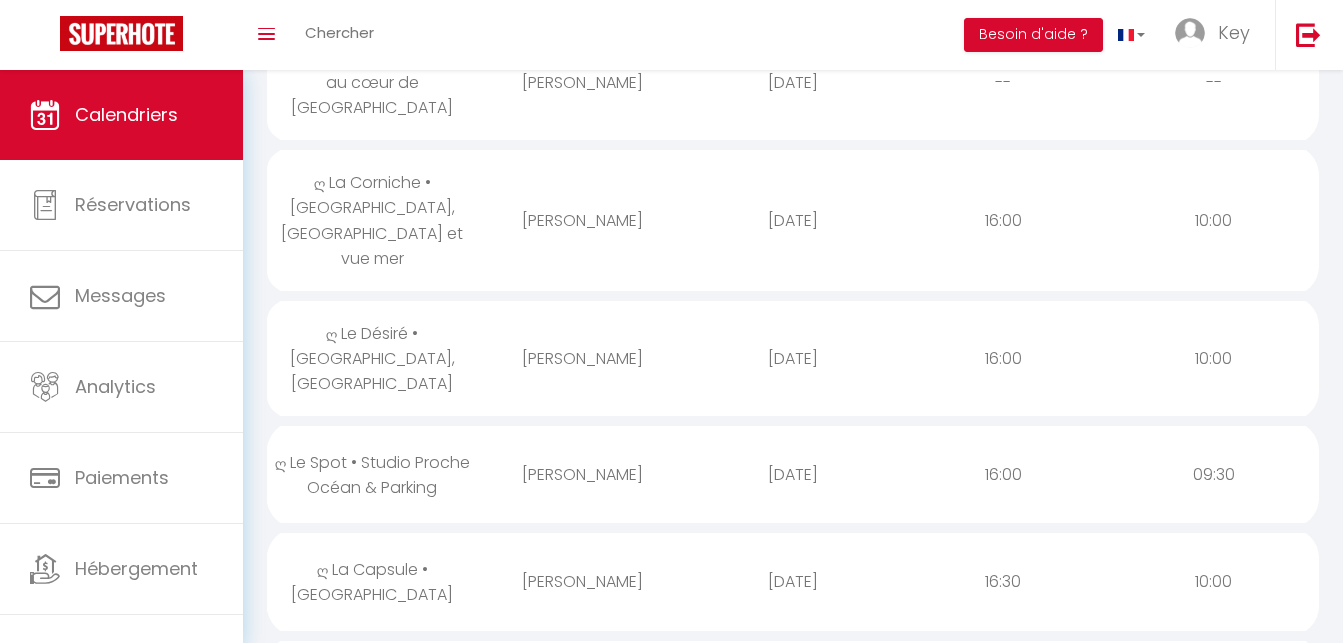 click on "[PERSON_NAME]" at bounding box center [582, 474] 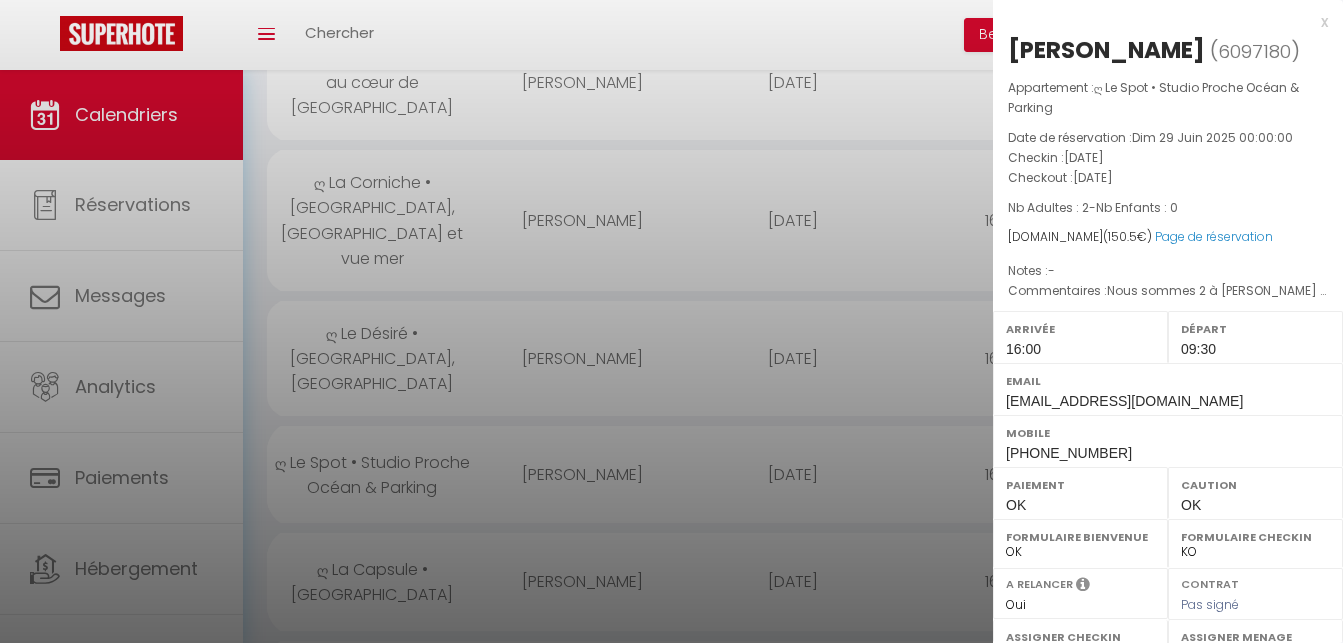 click at bounding box center (671, 321) 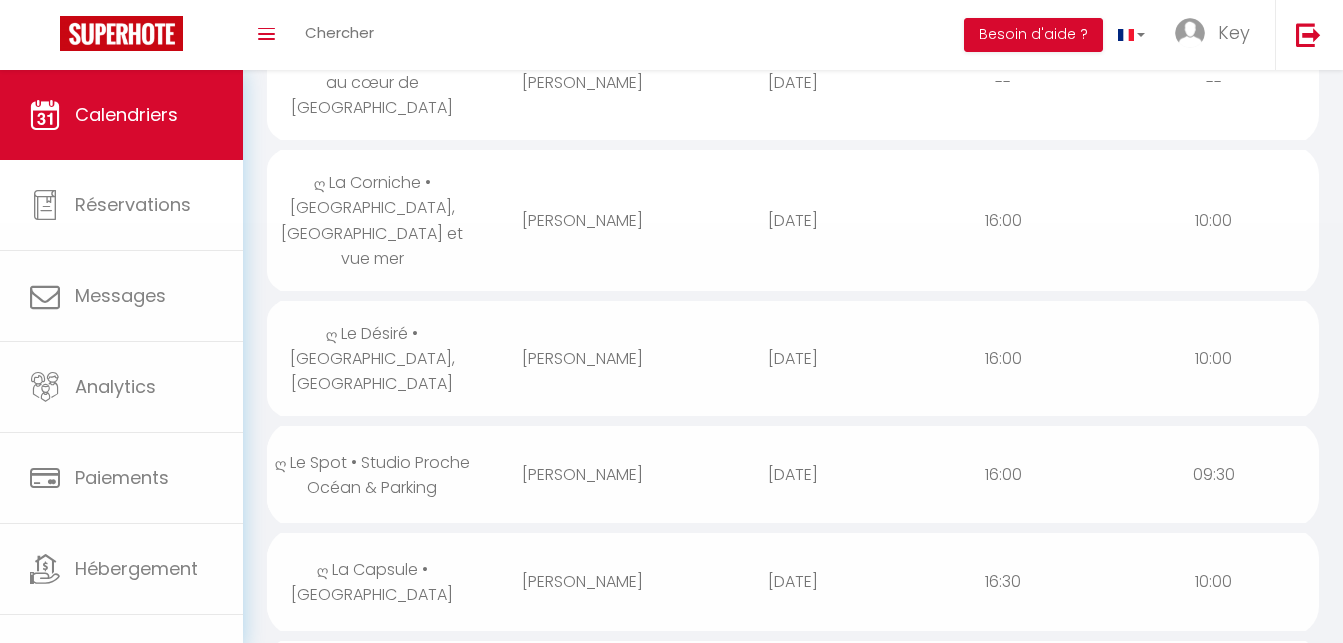 click on "ღ La Capsule • [GEOGRAPHIC_DATA]" at bounding box center [372, 582] 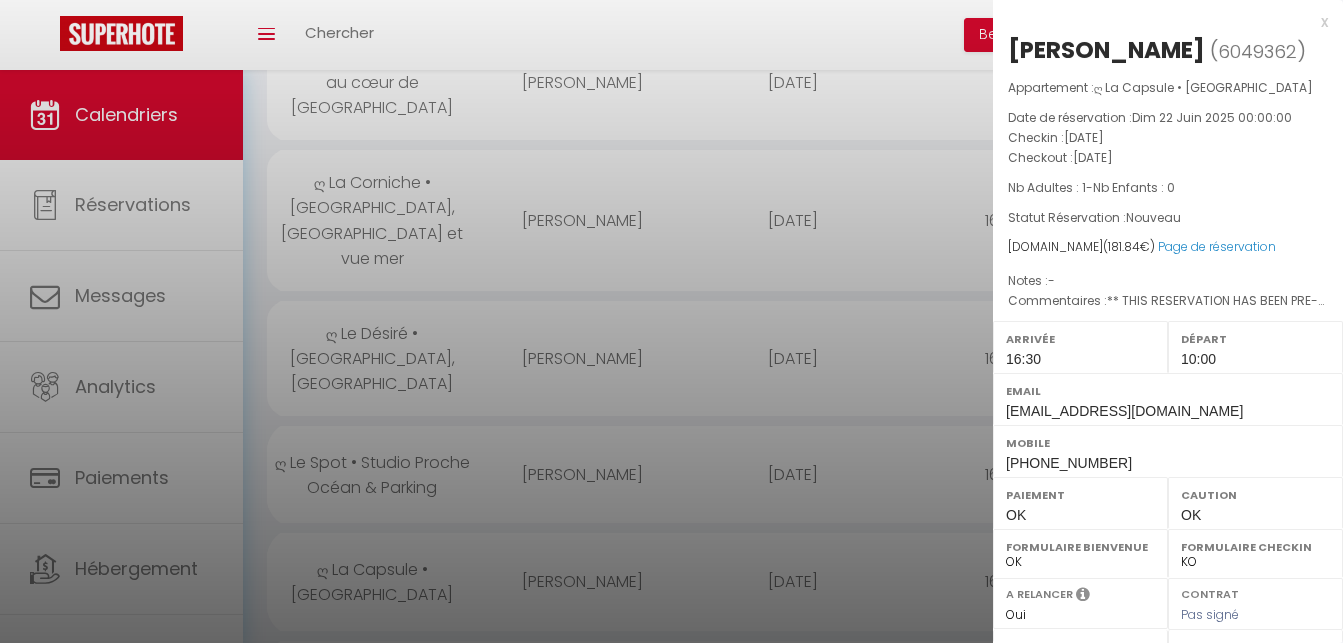 click at bounding box center [671, 321] 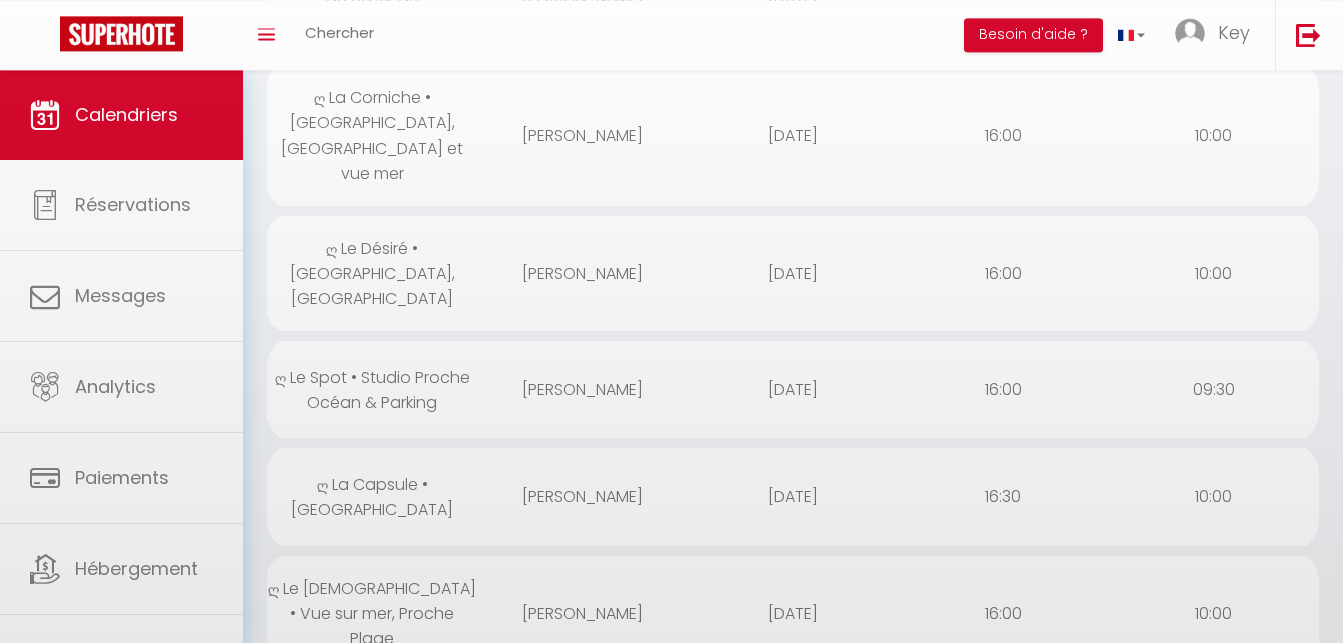 scroll, scrollTop: 714, scrollLeft: 0, axis: vertical 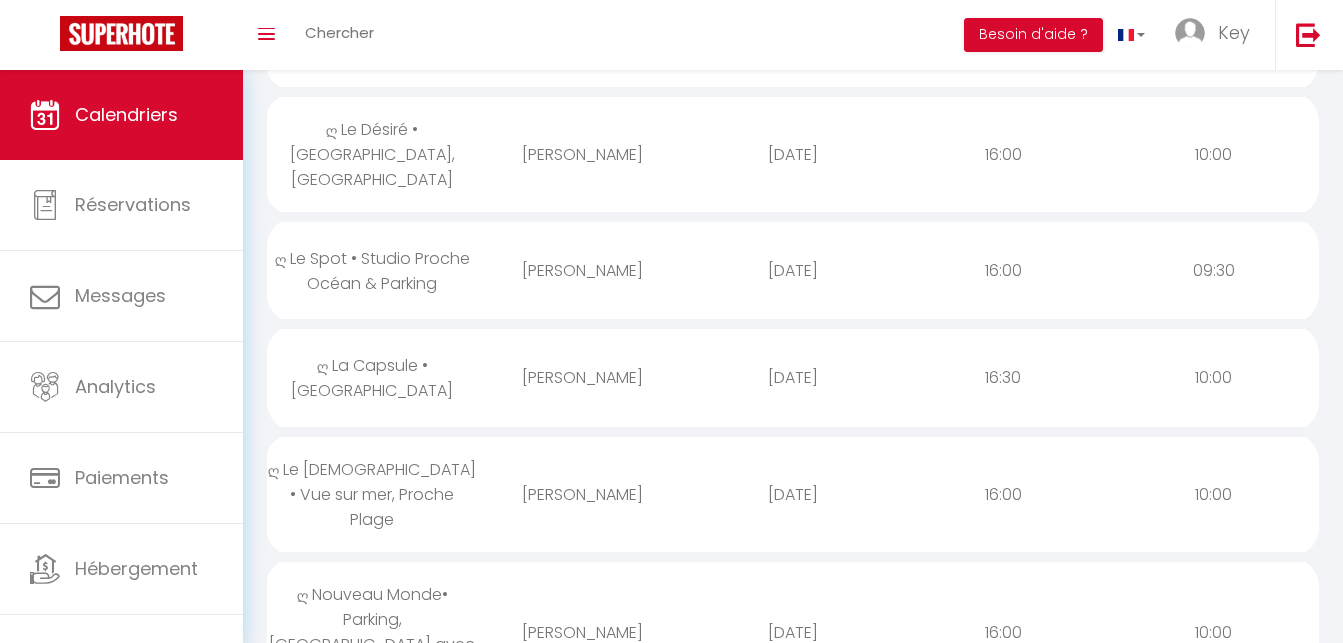 click on "[PERSON_NAME]" at bounding box center [582, 494] 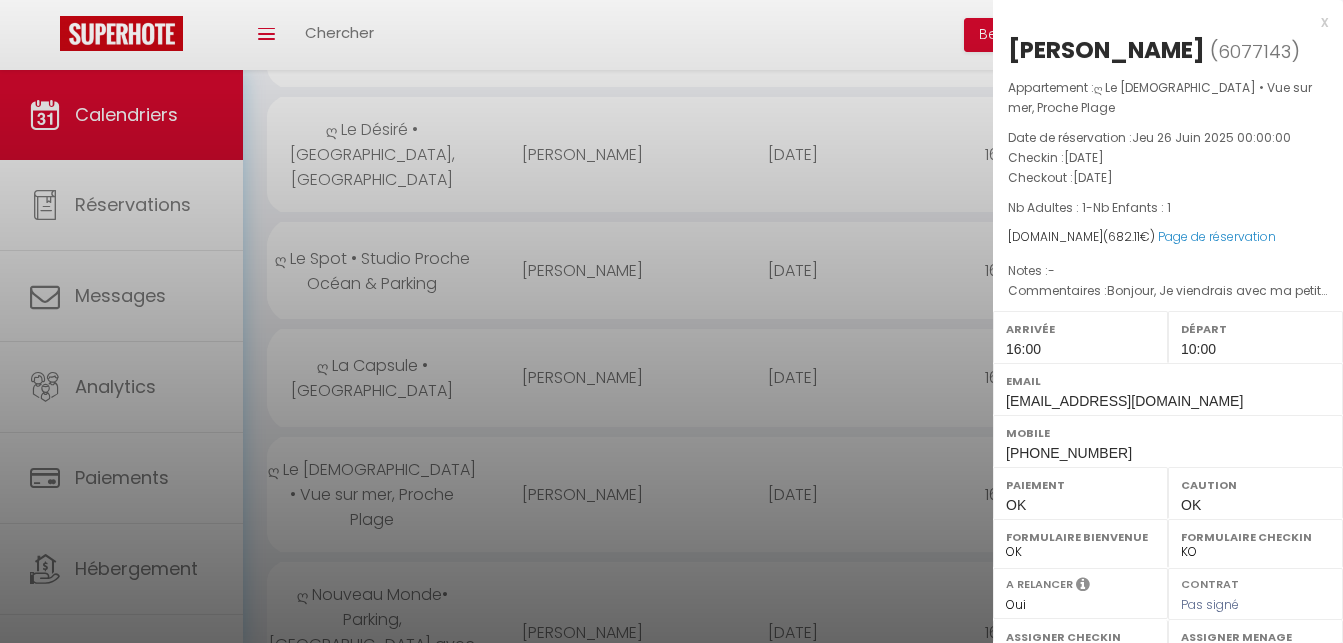 click at bounding box center (671, 321) 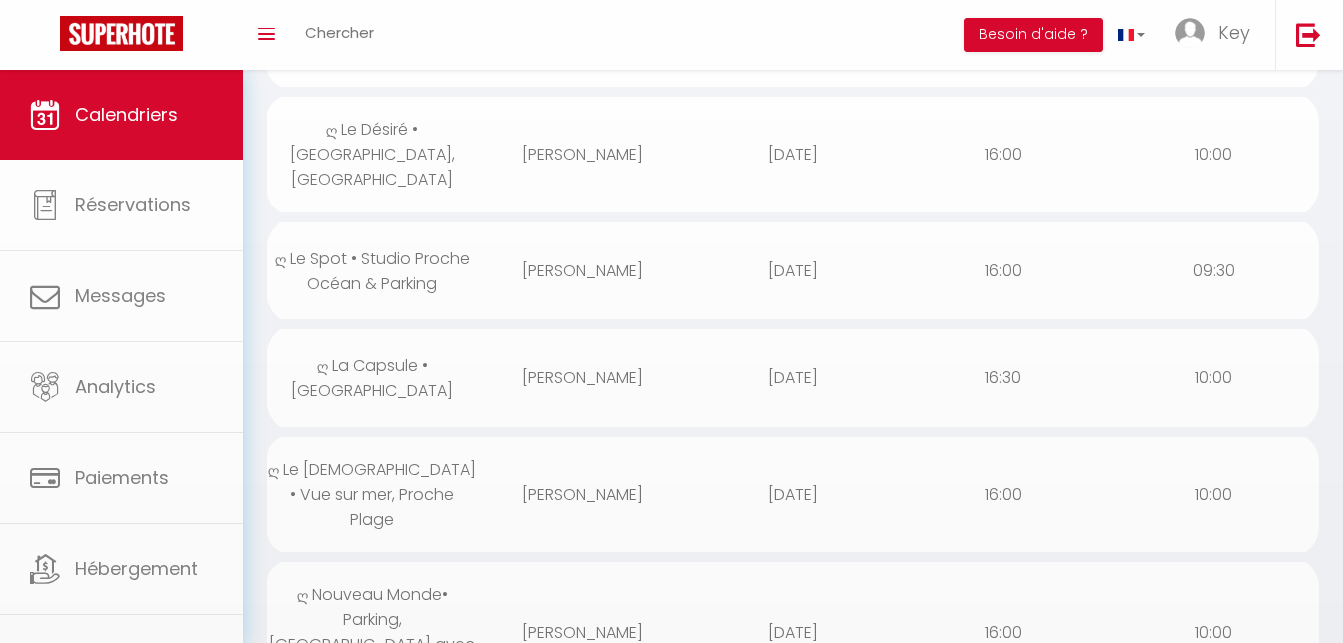click on "ღ Nouveau Monde• Parking, [GEOGRAPHIC_DATA] avec [PERSON_NAME]" at bounding box center (372, 632) 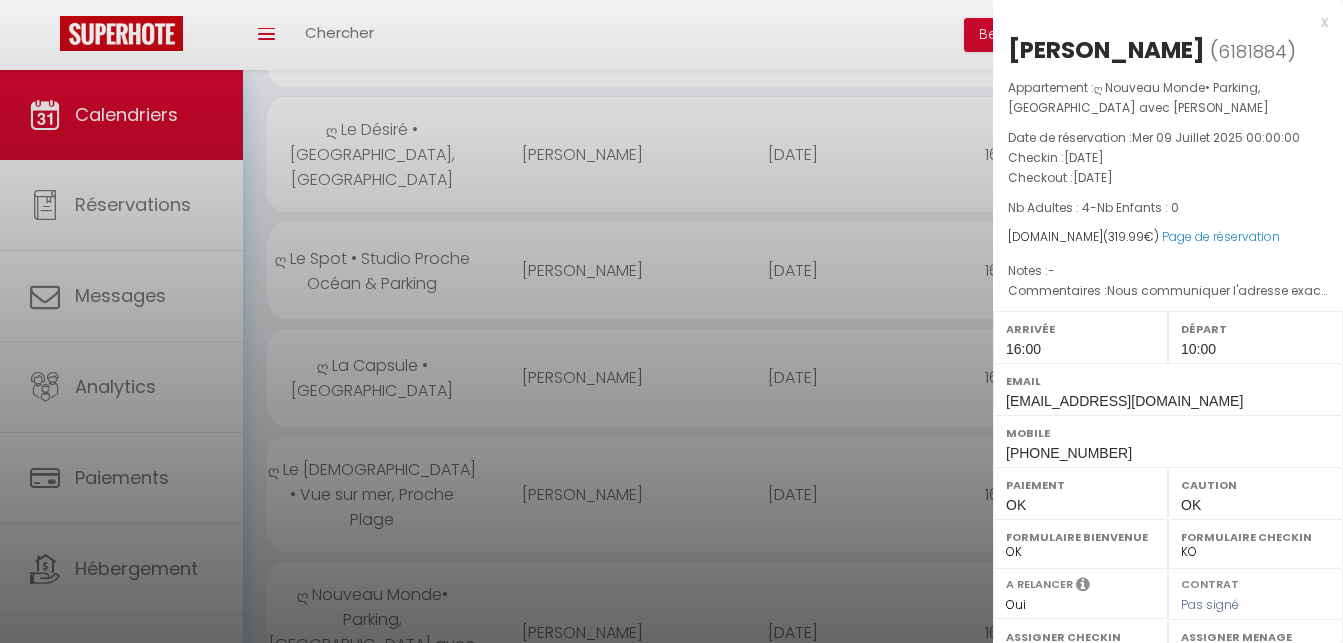 click at bounding box center [671, 321] 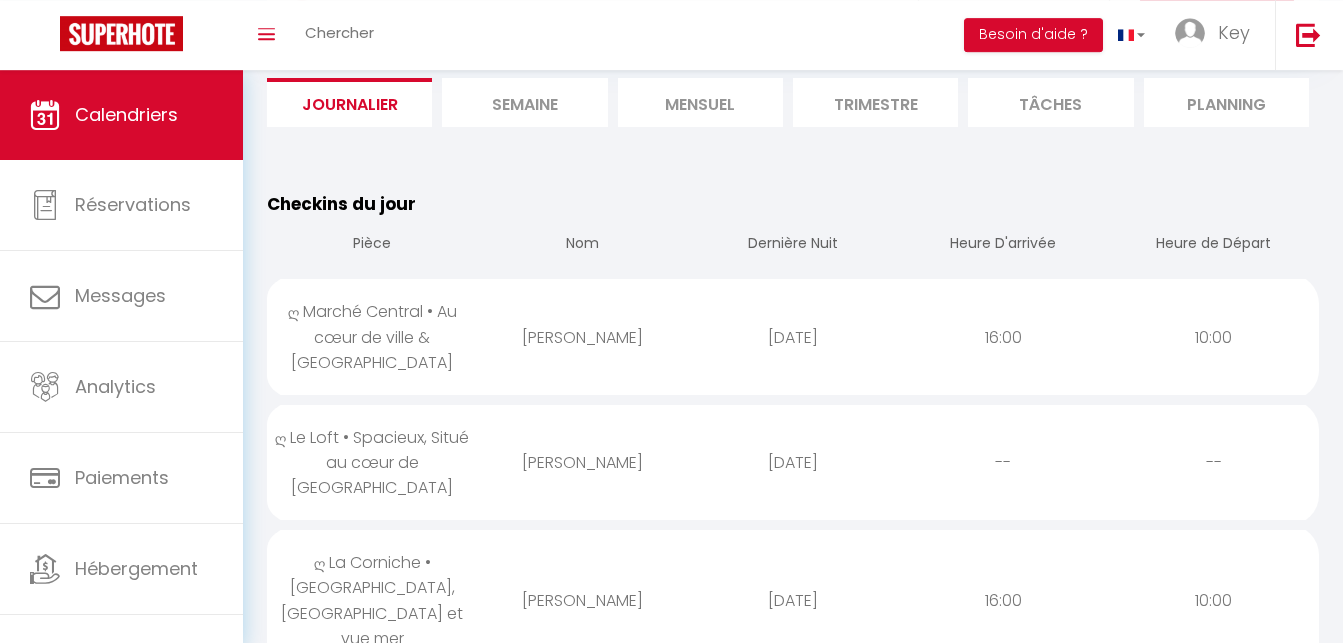 scroll, scrollTop: 0, scrollLeft: 0, axis: both 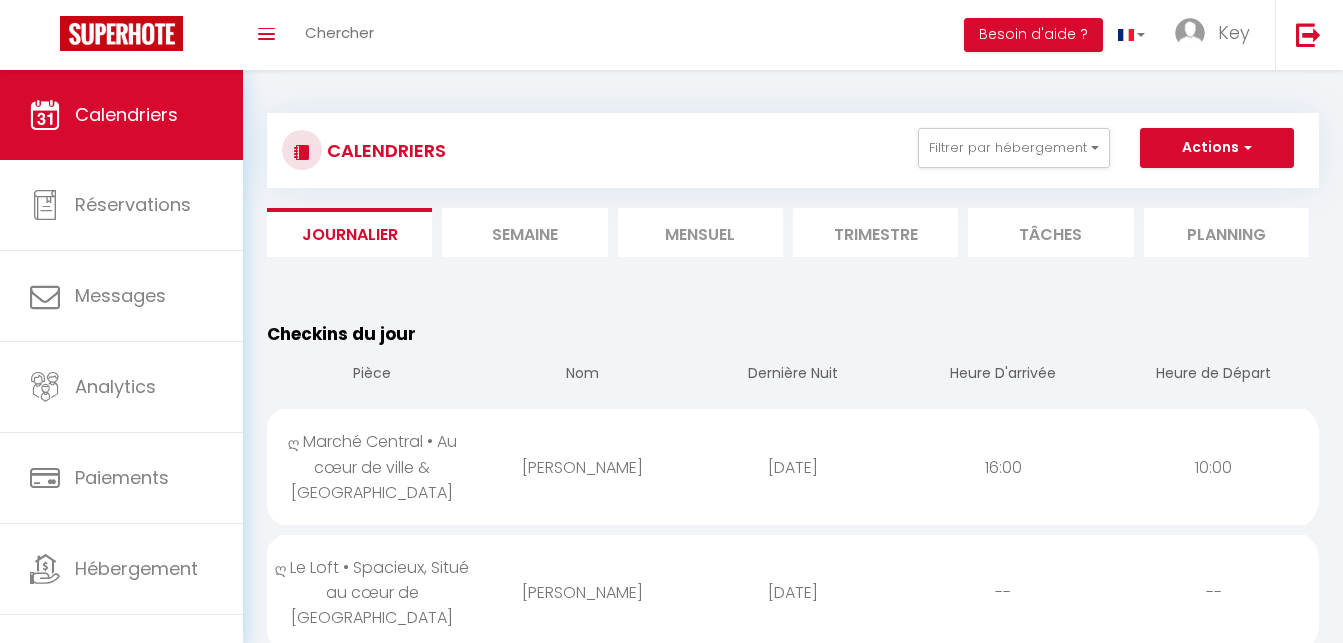 click on "[PERSON_NAME]" at bounding box center [582, 592] 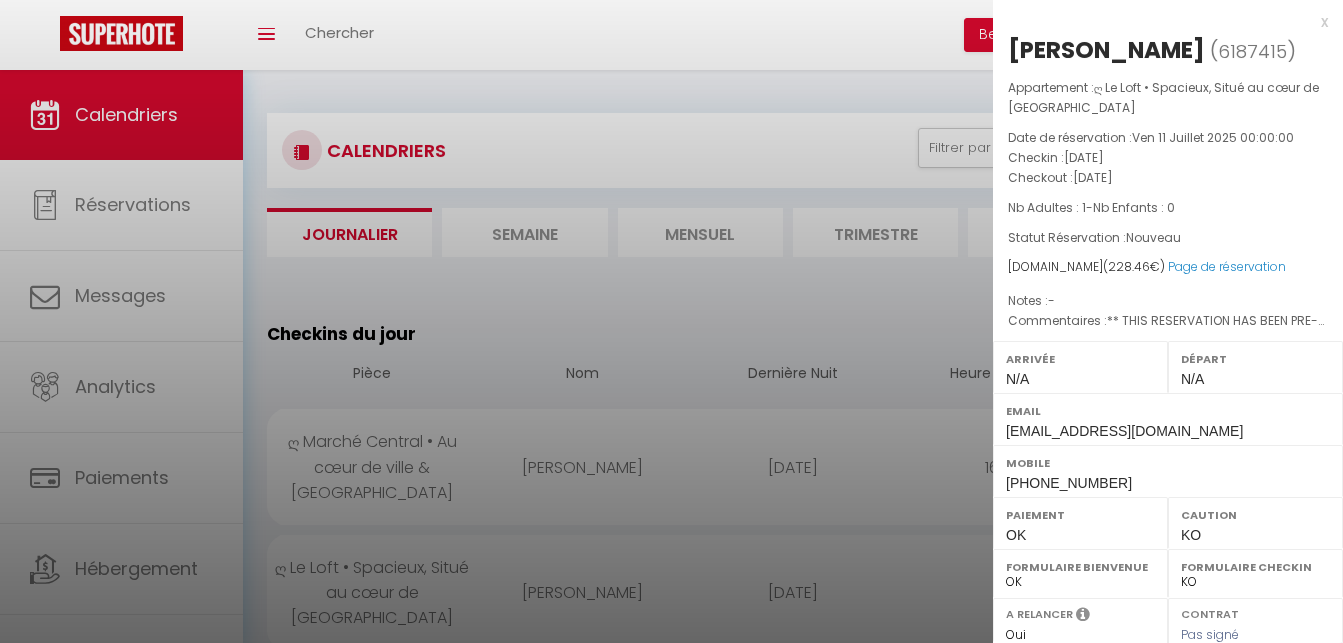 click on "[PHONE_NUMBER]" at bounding box center (1069, 483) 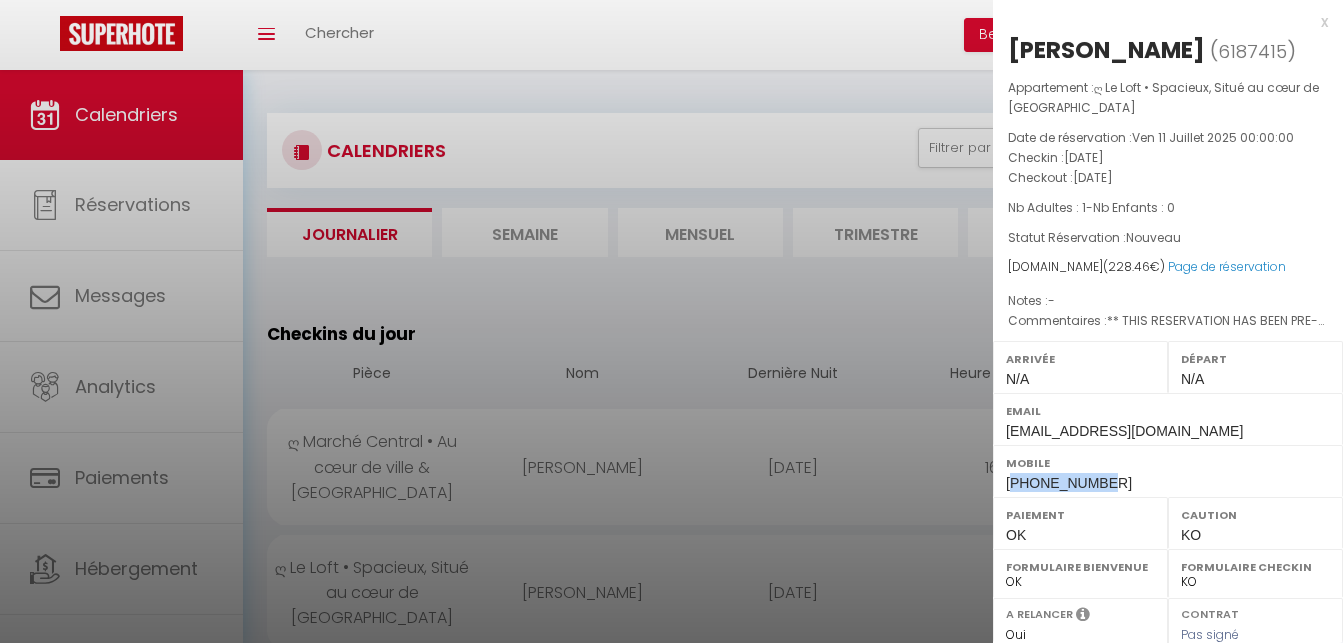click on "[PHONE_NUMBER]" at bounding box center [1069, 483] 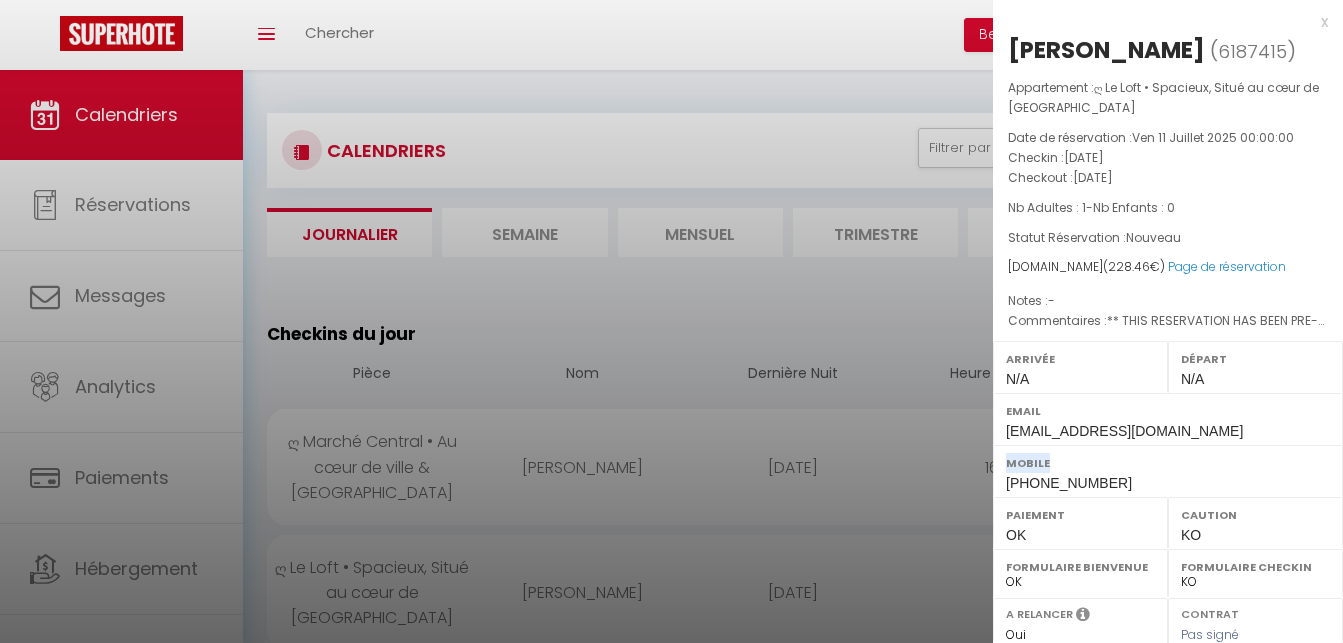 click on "[PHONE_NUMBER]" at bounding box center (1069, 483) 